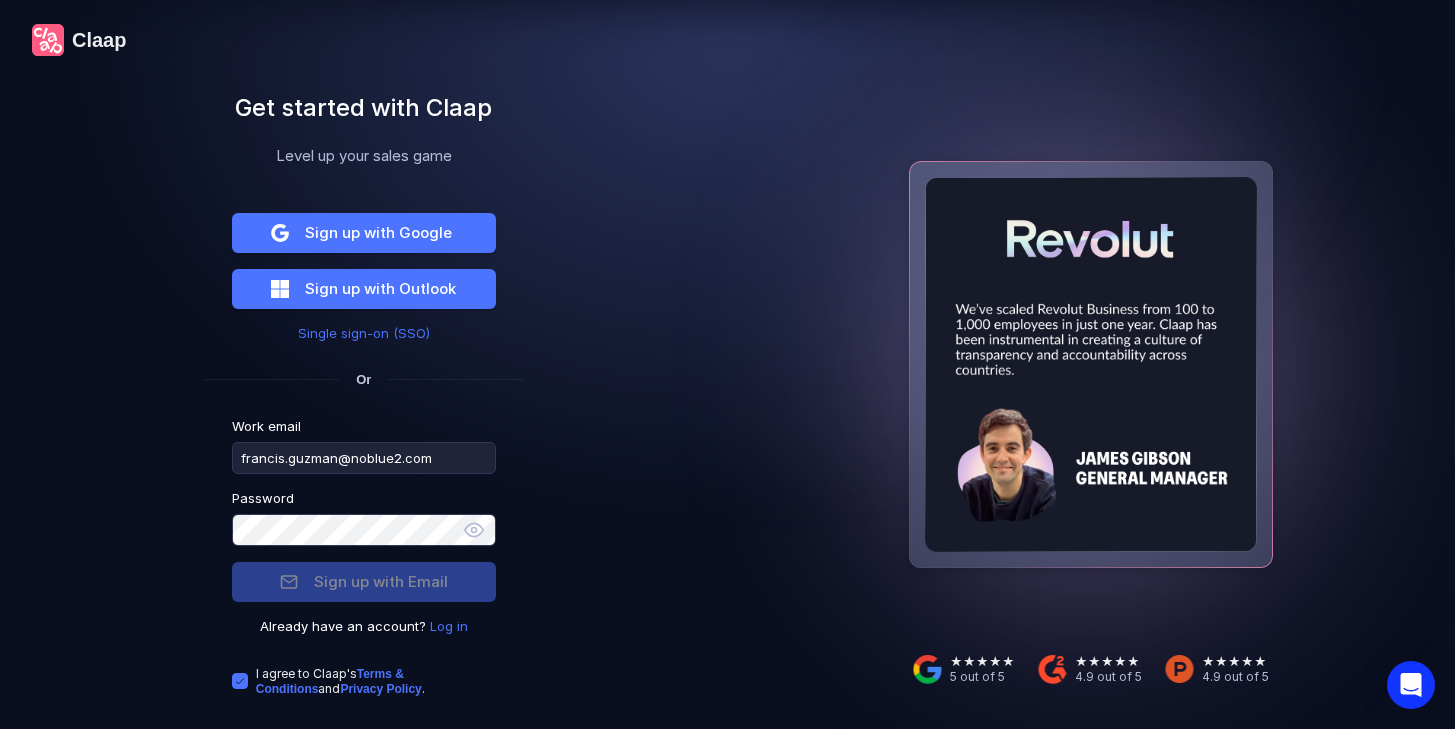 scroll, scrollTop: 0, scrollLeft: 0, axis: both 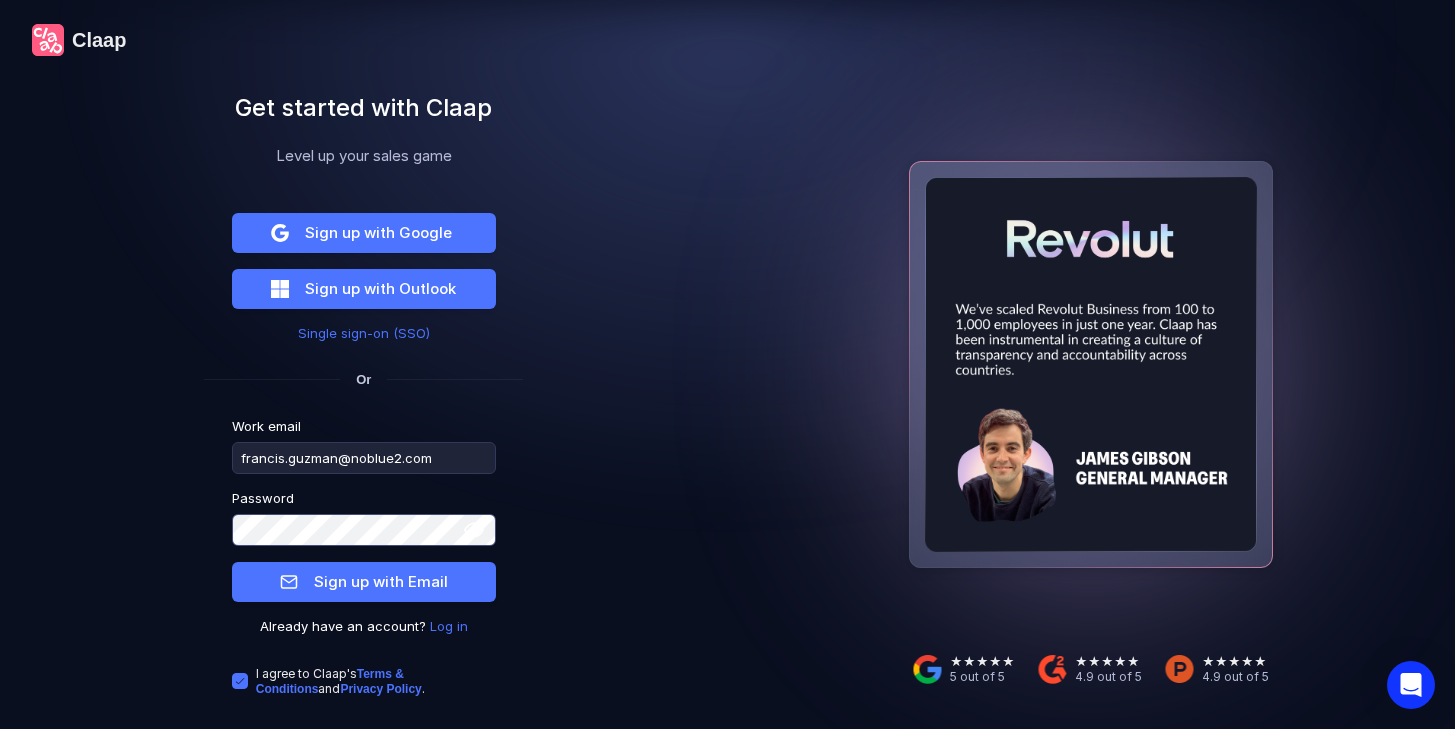 click at bounding box center [473, 529] 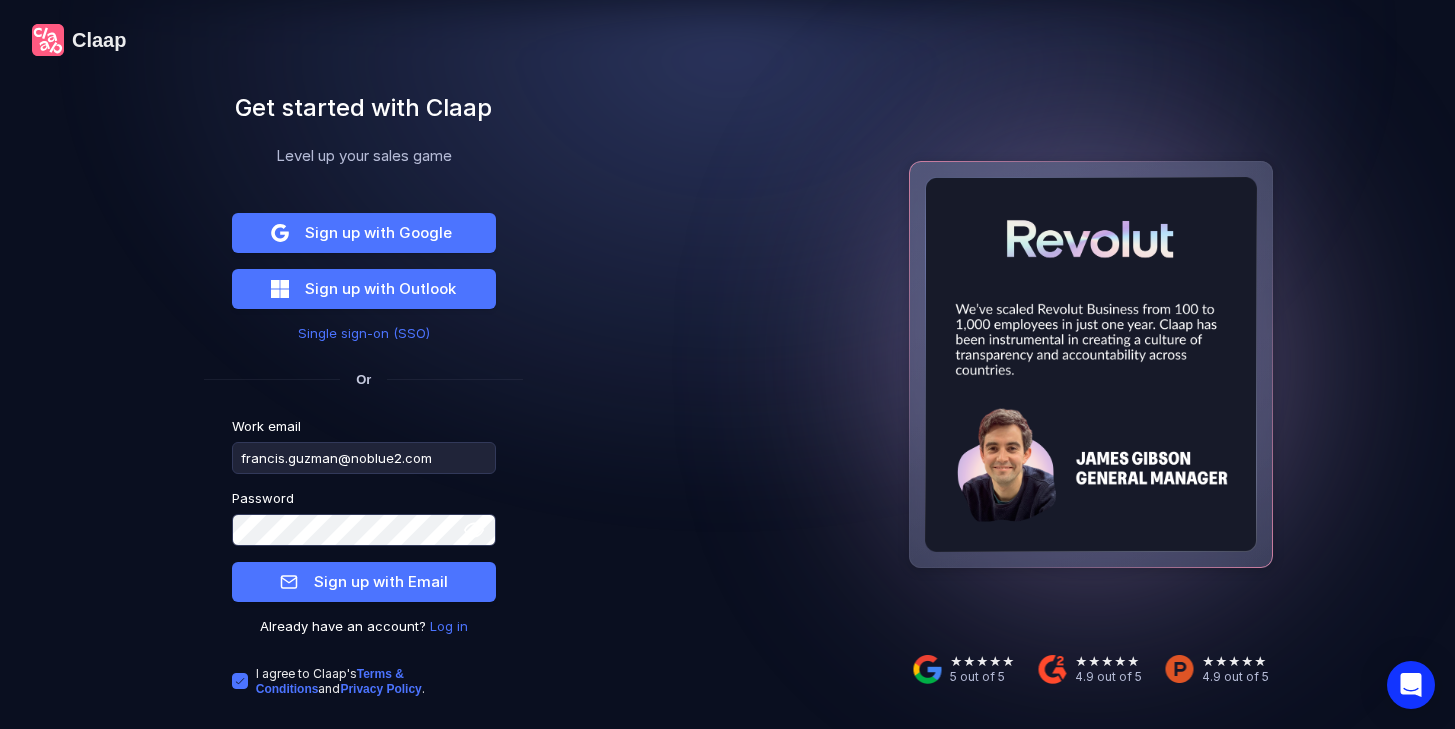 click on "[EMAIL]" at bounding box center (364, 364) 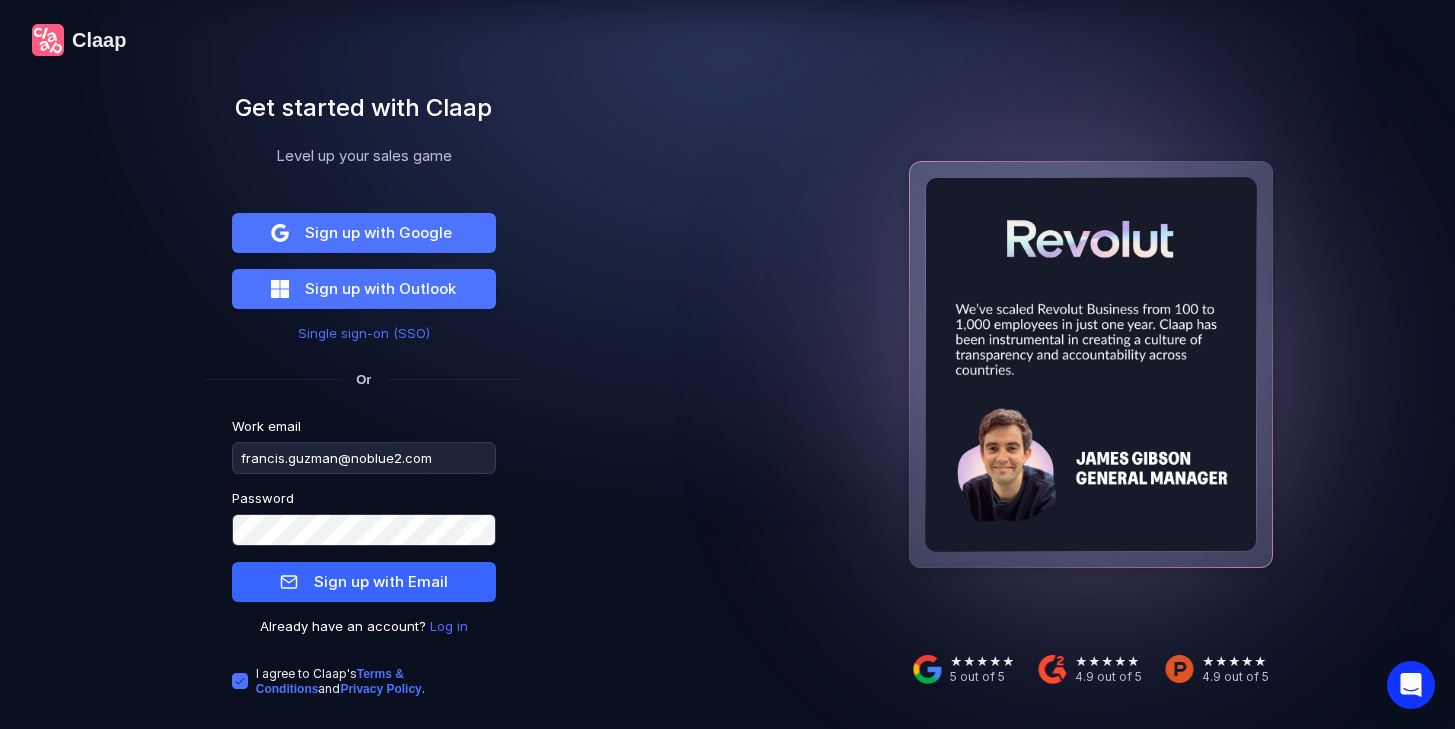 click on "Sign up with Email" at bounding box center [381, 581] 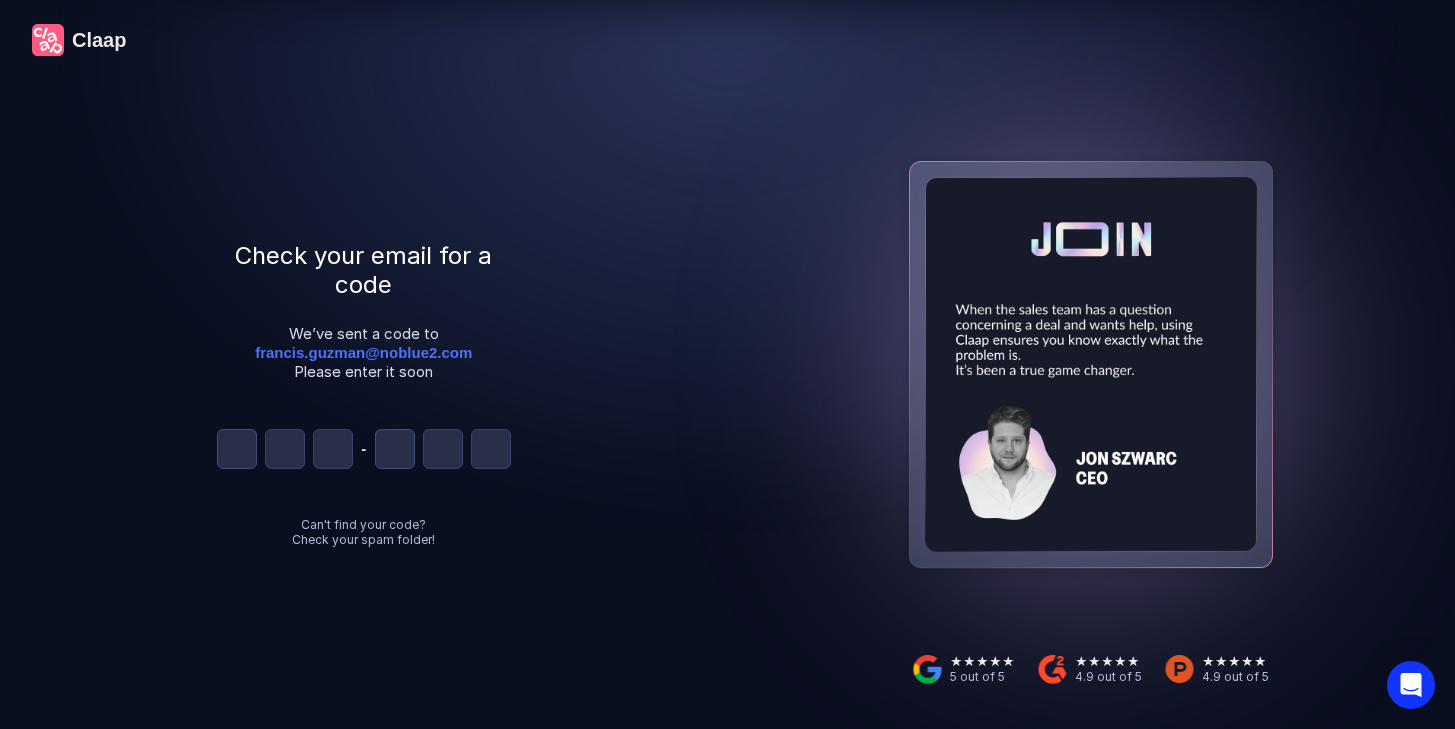 type on "9" 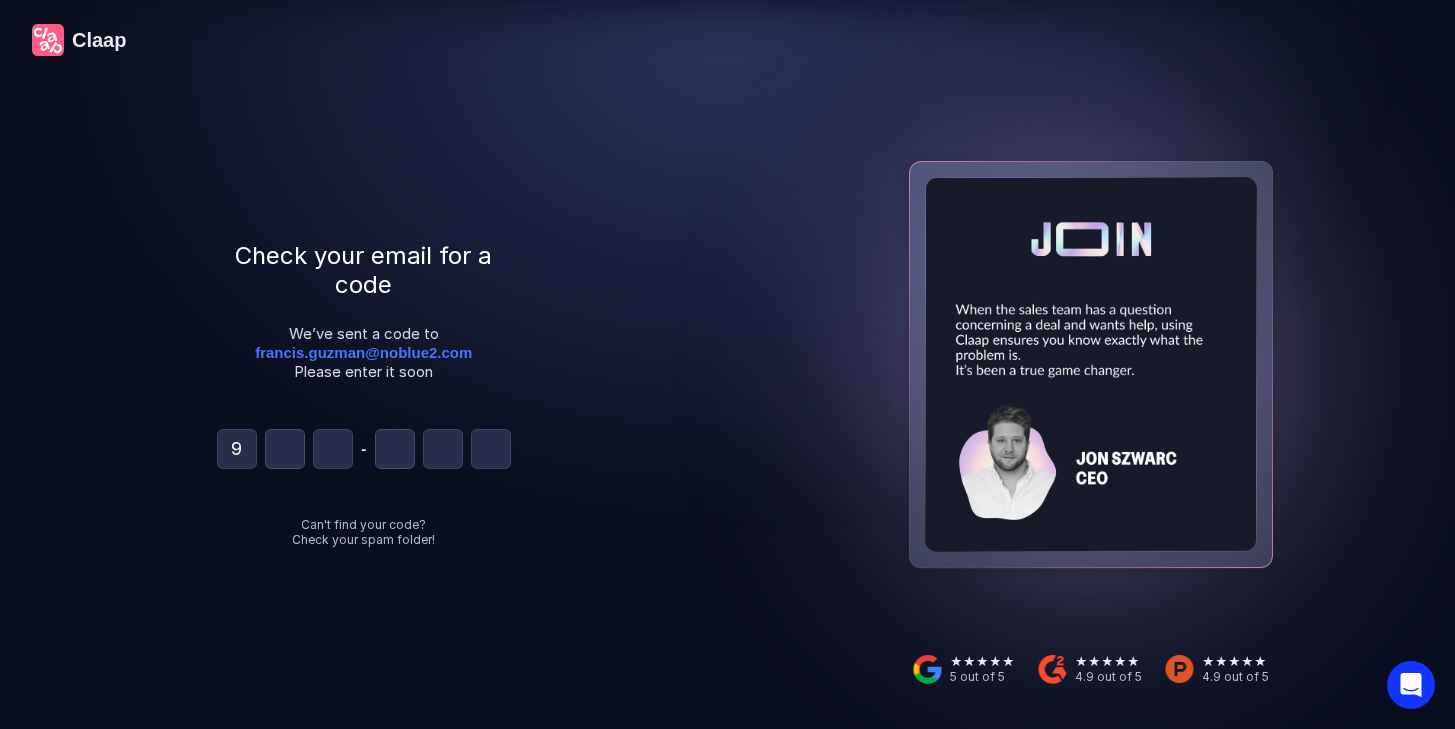 type on "2" 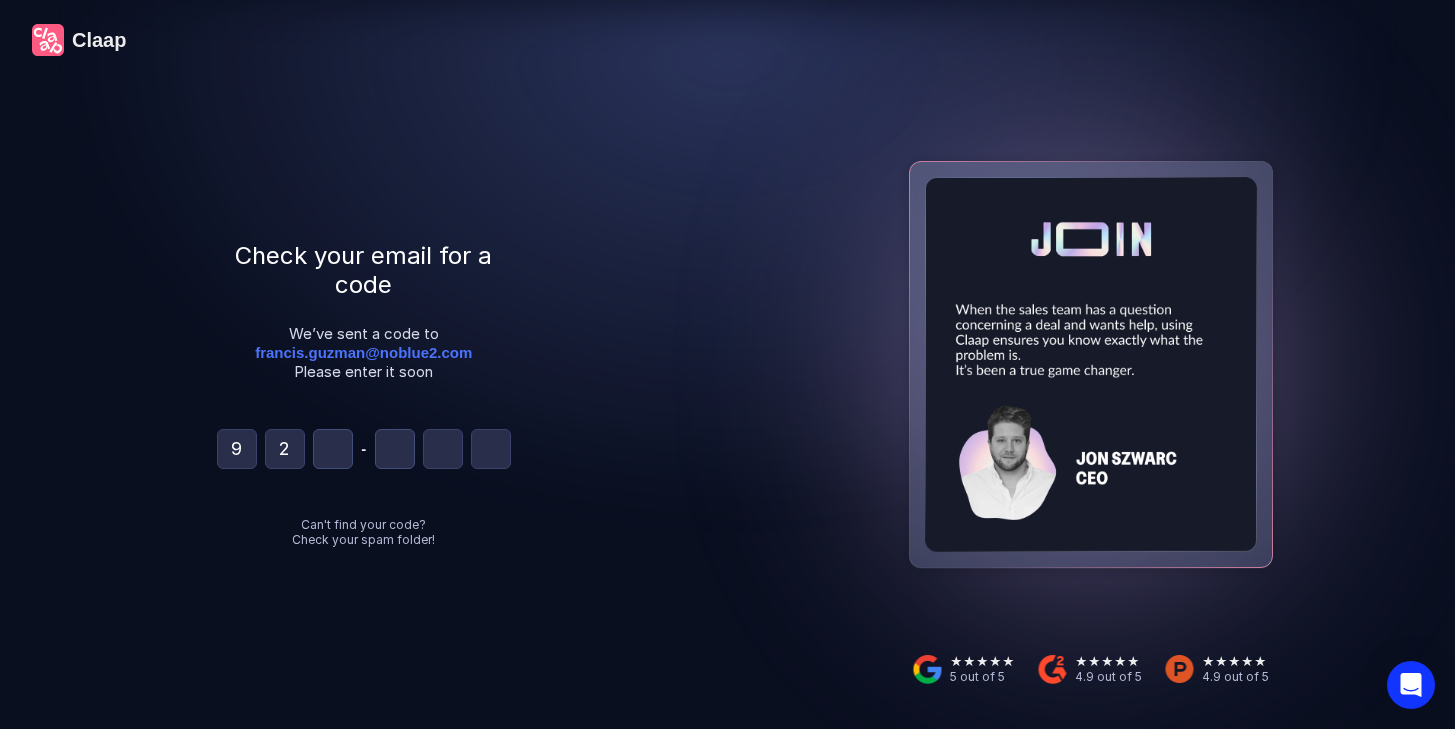 type on "2" 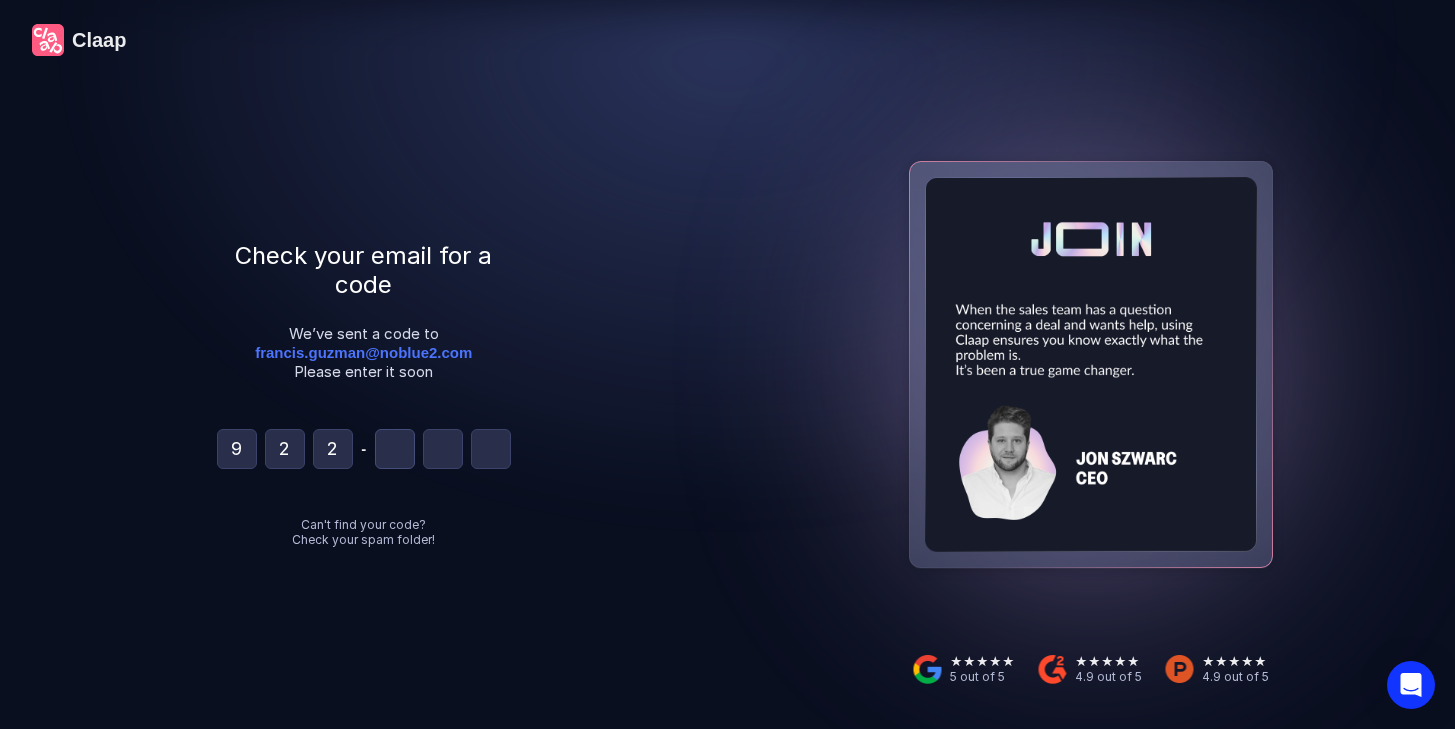 type on "7" 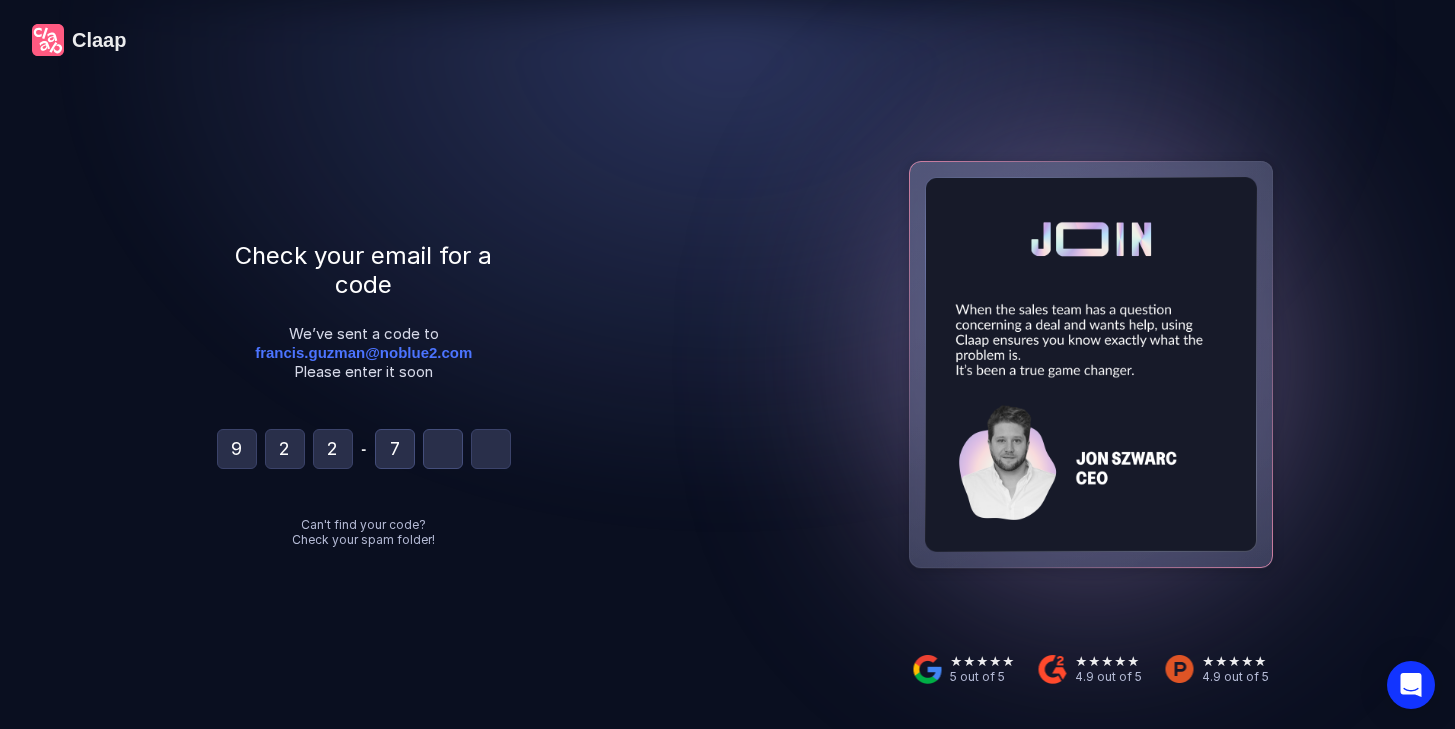 type on "8" 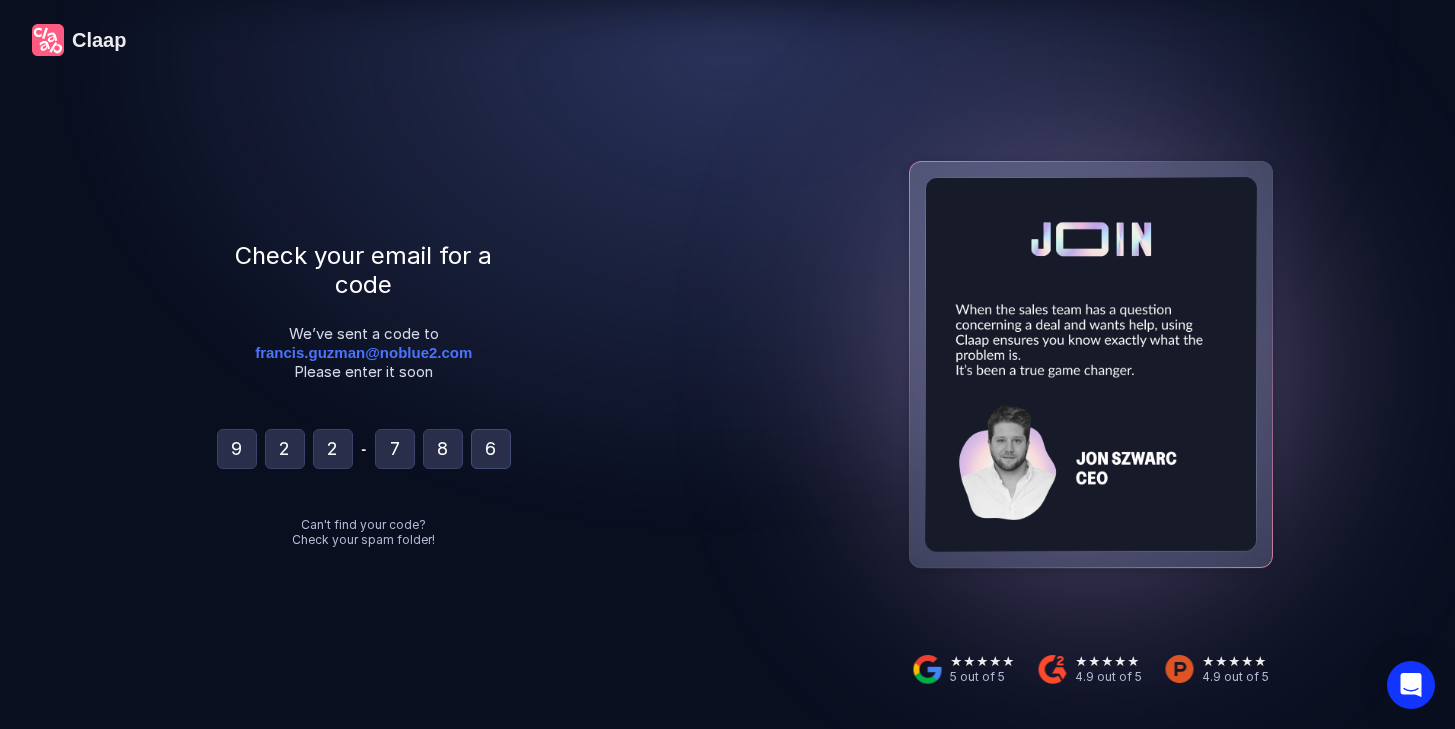 type on "6" 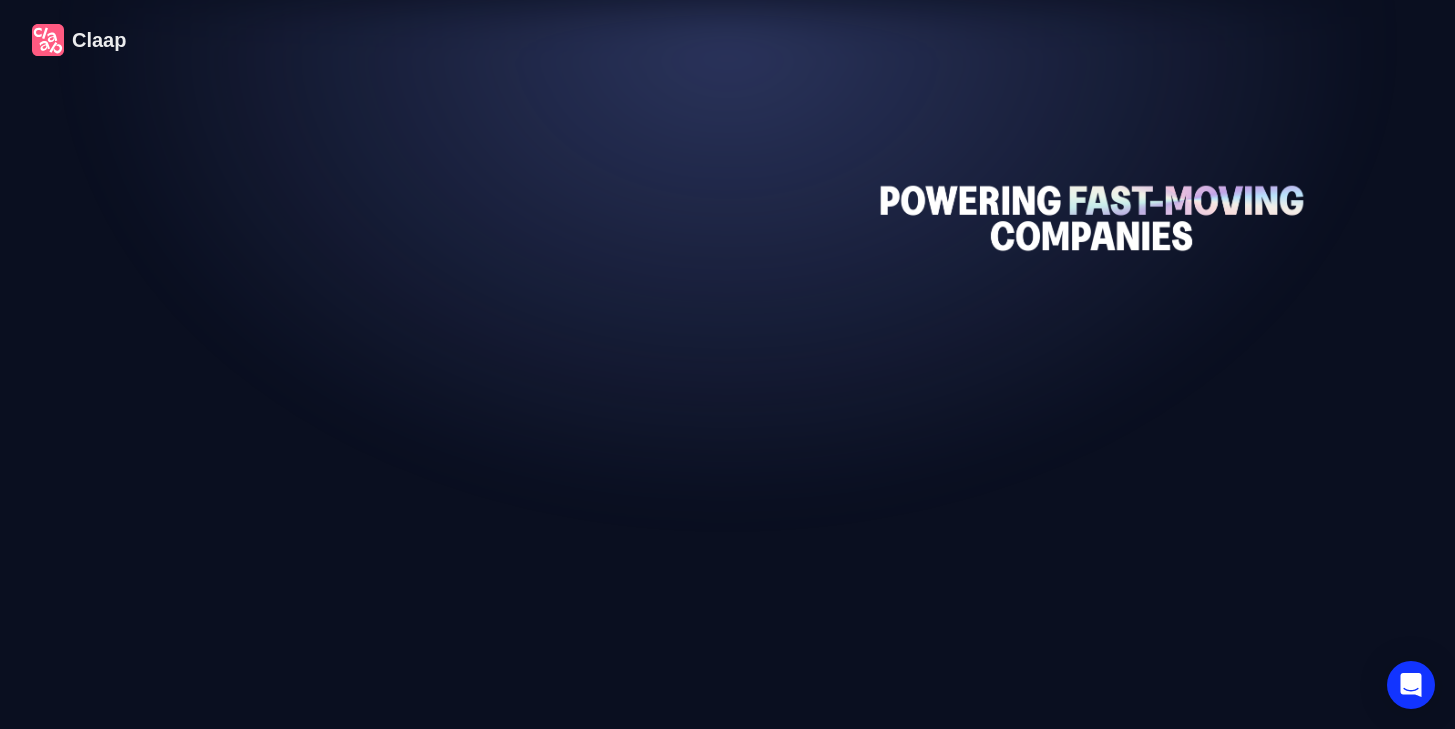 click at bounding box center [364, 394] 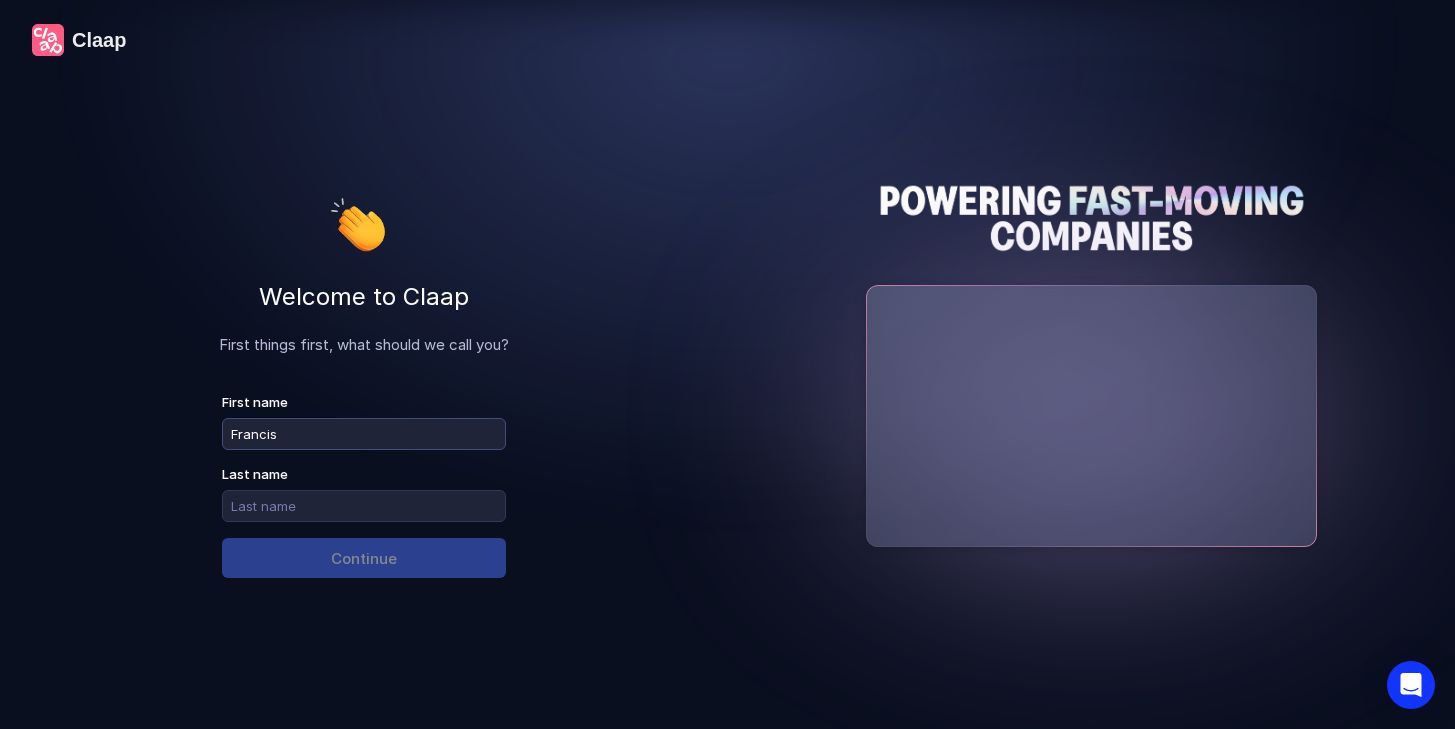 type 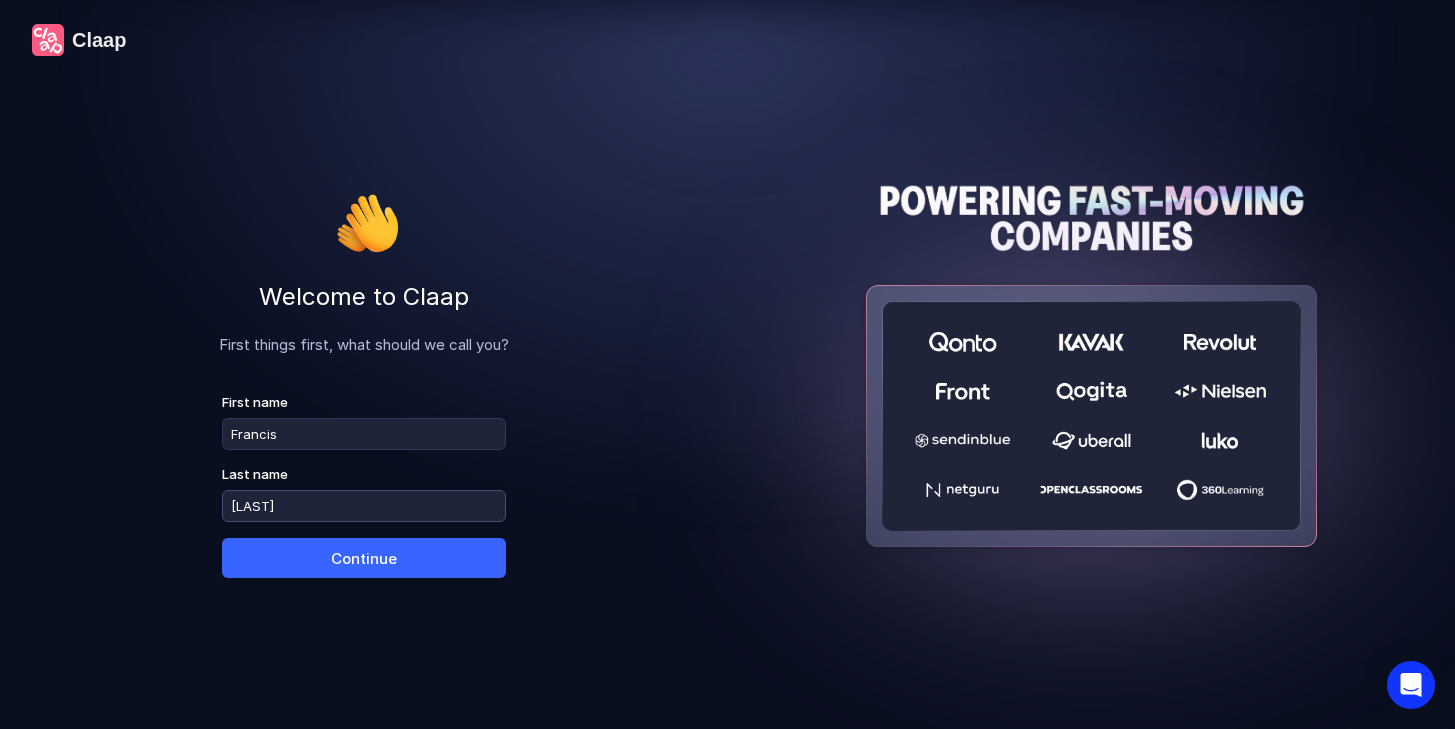 type on "[LAST]" 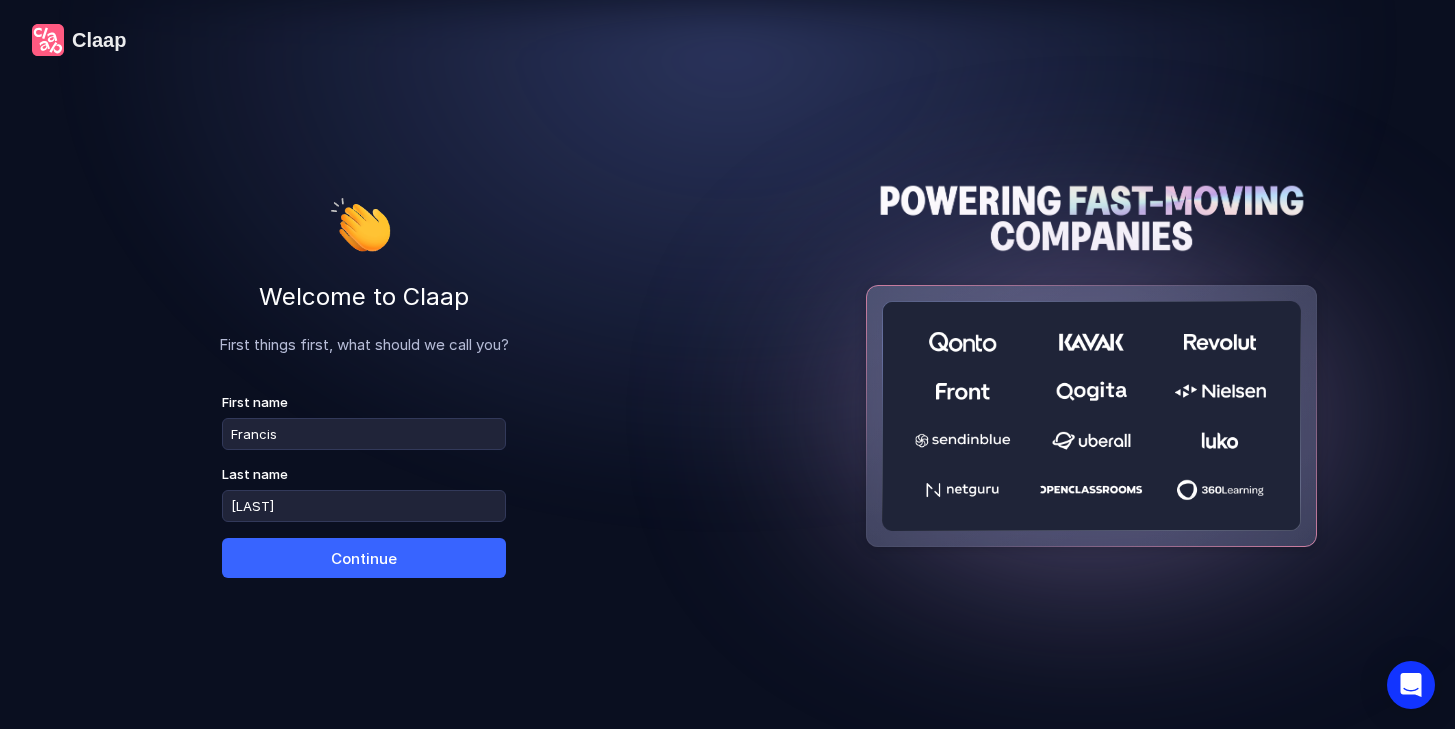 click on "Continue" at bounding box center (364, 558) 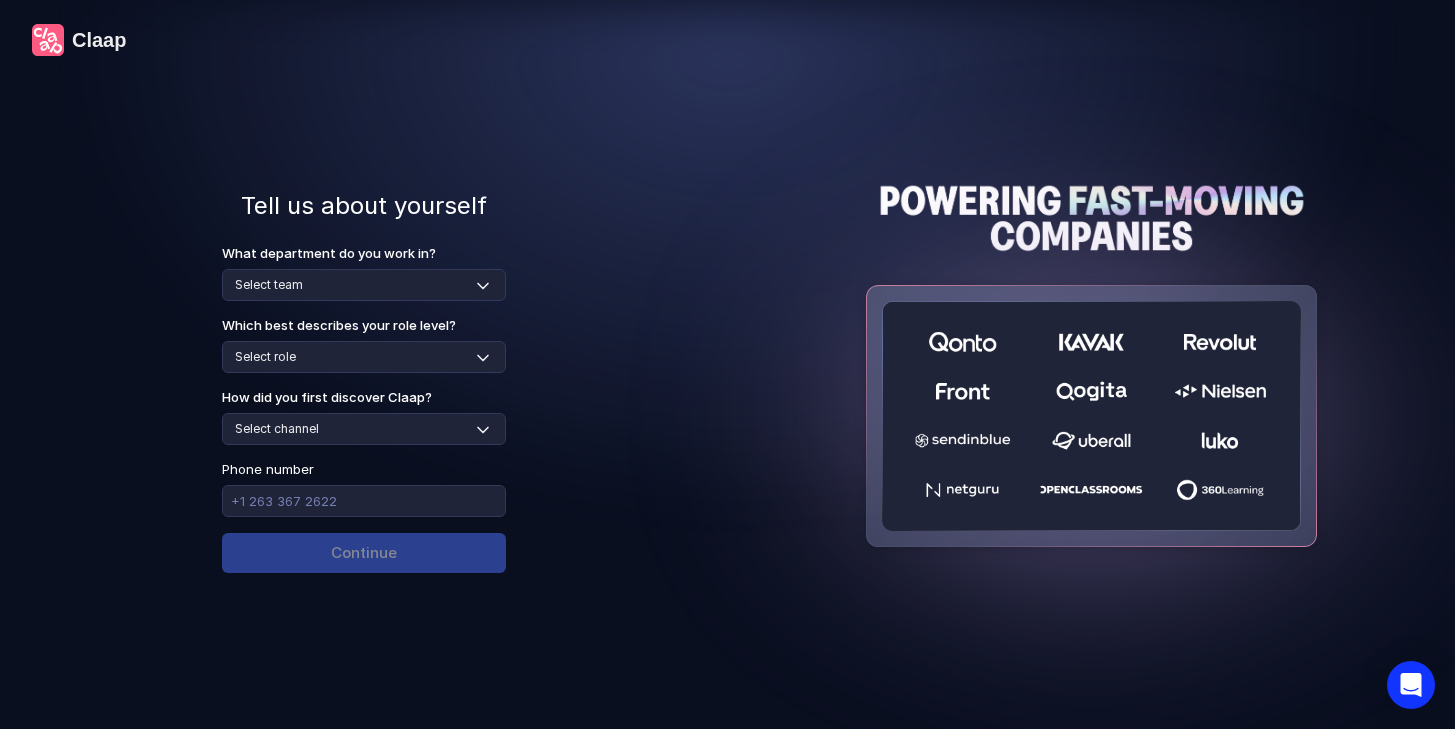click on "What department do you work in? Select team Sales Marketing Operations Customer Support Human Resources Product & Engineering Finance Which best describes your role level? Select role Individual Contributor / Team Member Manager / Team Leader Senior Leadership: Head of, Director, VP, ... Executive / C-suite How did you first discover Claap? Select channel Social media Youtube or banner advert Claap contacted me Friend or colleague recommendation Someone sent me a video with Claap Podcast or newsletter Google / Web search Product Hunt Other Phone number Continue" at bounding box center (364, 421) 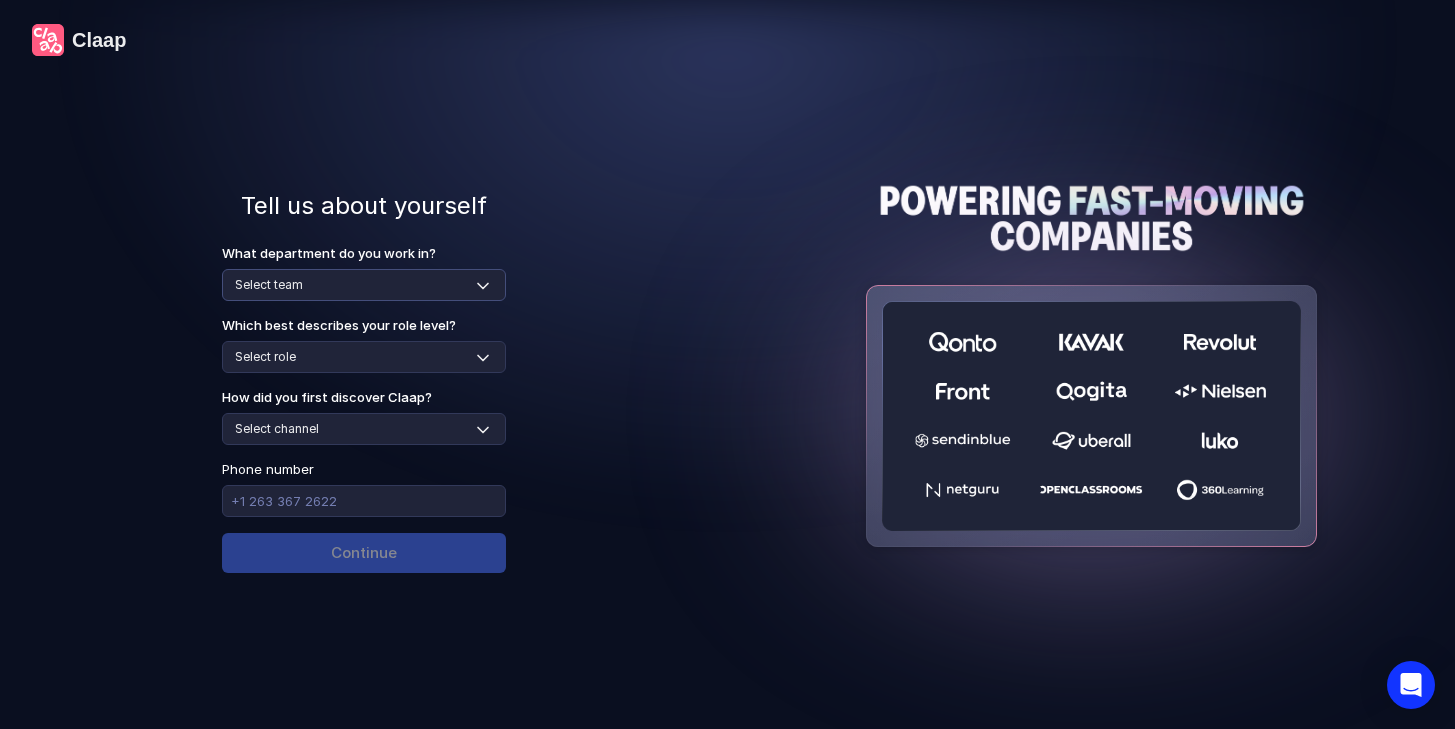 click on "Select team Sales Marketing Operations Customer Support Human Resources Product & Engineering Finance" at bounding box center (364, 285) 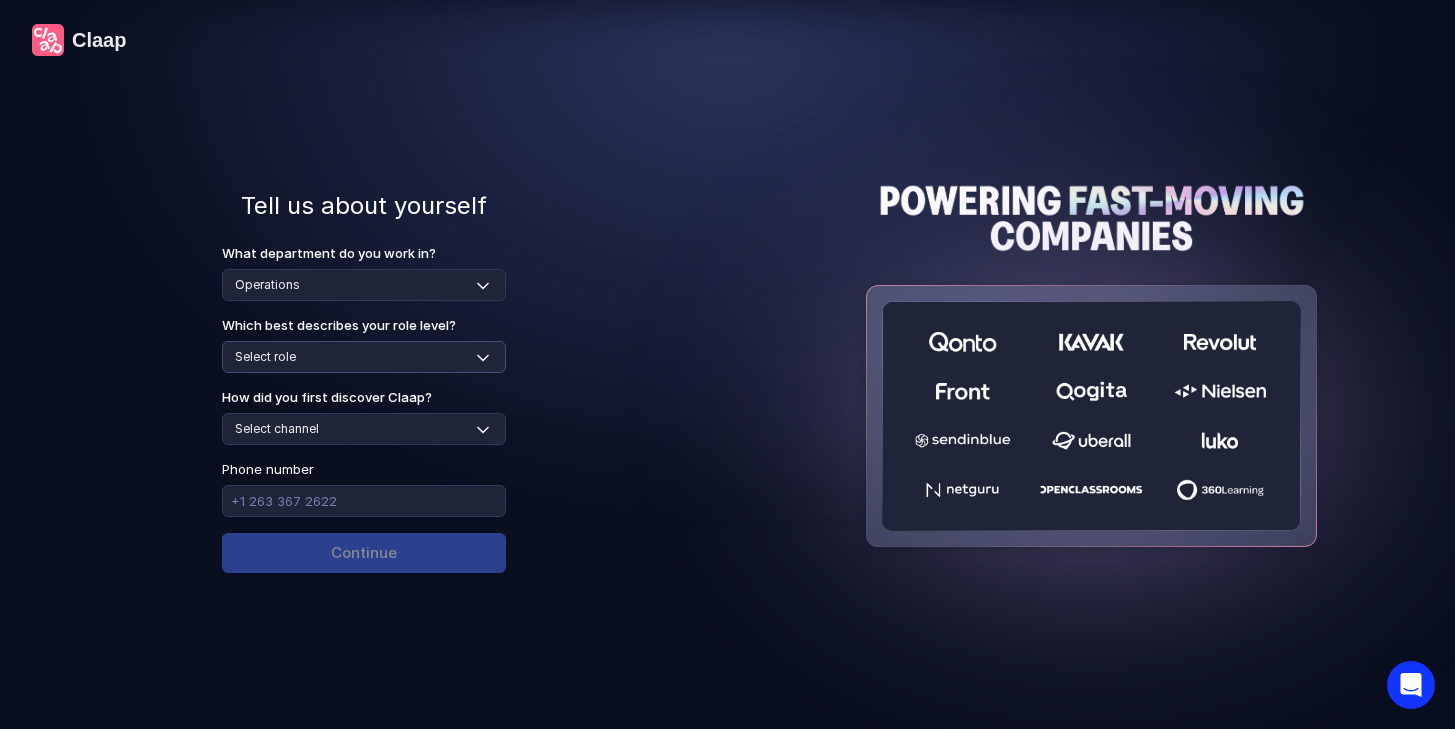 click on "Select role Individual Contributor / Team Member Manager / Team Leader Senior Leadership: Head of, Director, VP, ... Executive / C-suite" at bounding box center (364, 357) 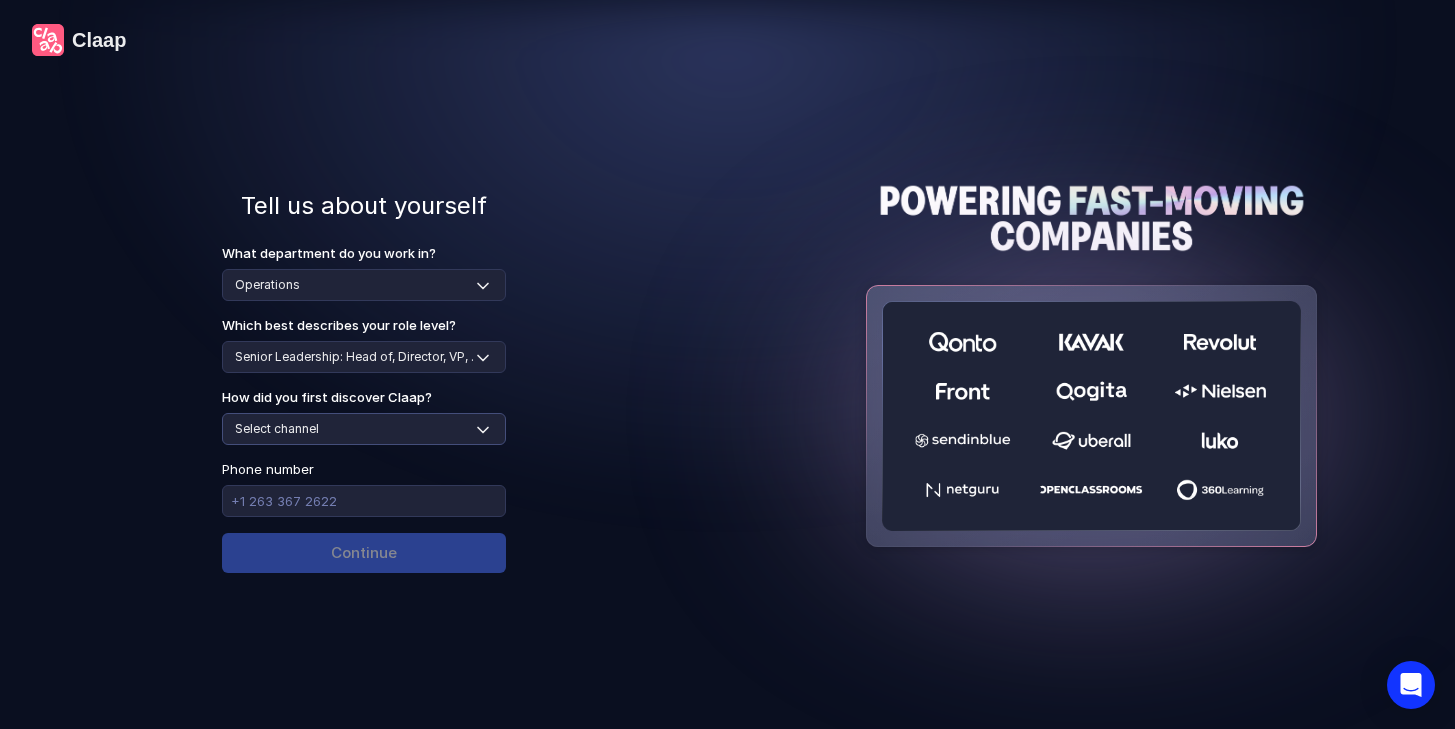 click on "Select channel Social media Youtube or banner advert Claap contacted me Friend or colleague recommendation Someone sent me a video with Claap Podcast or newsletter Google / Web search Product Hunt Other" at bounding box center [364, 429] 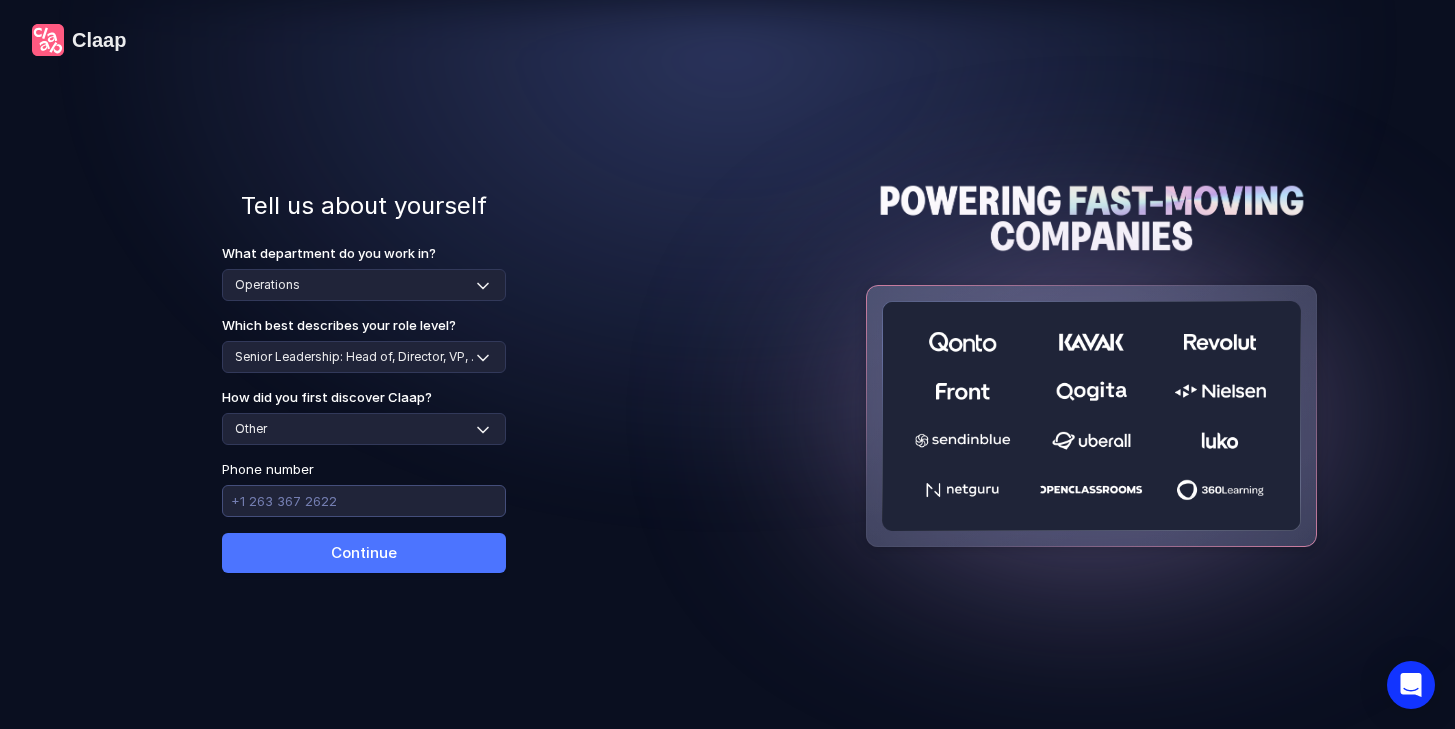 click at bounding box center (364, 501) 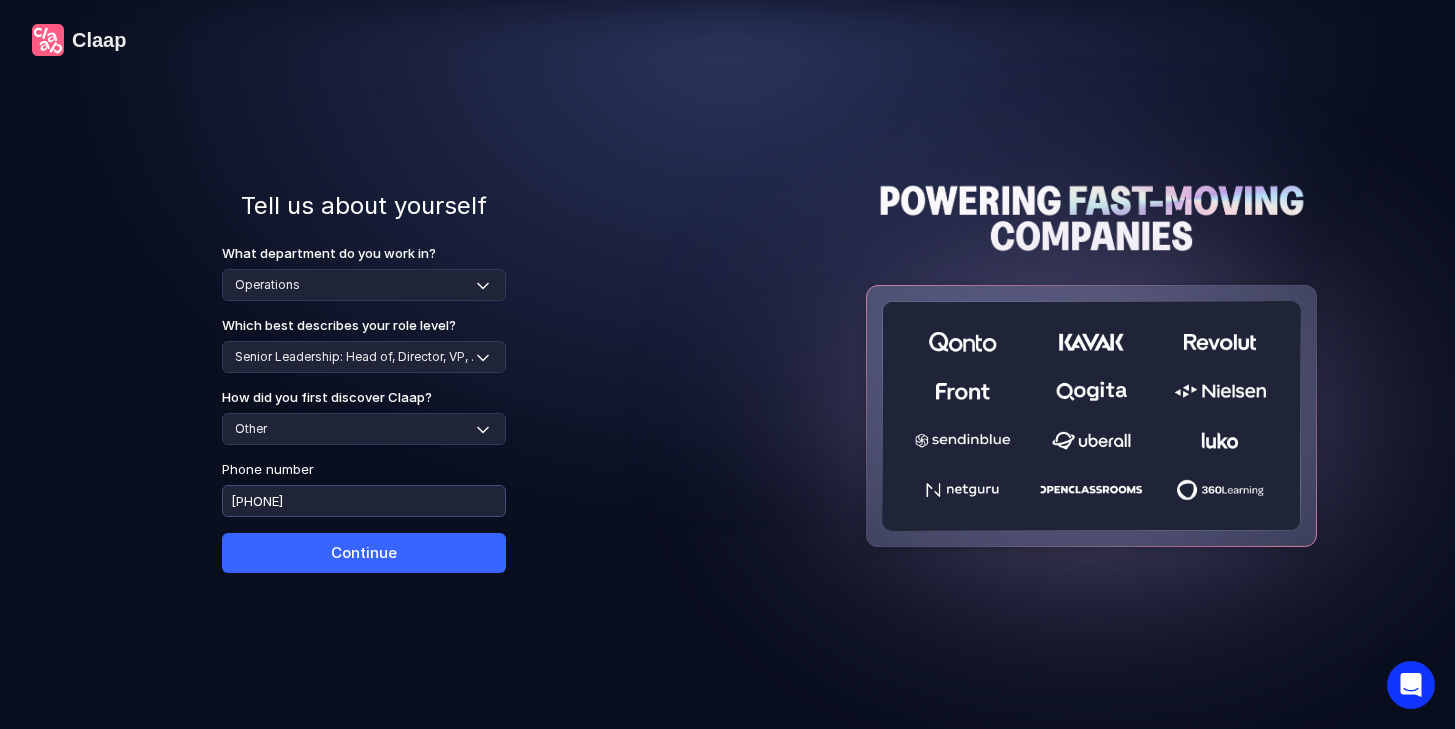 type on "[PHONE]" 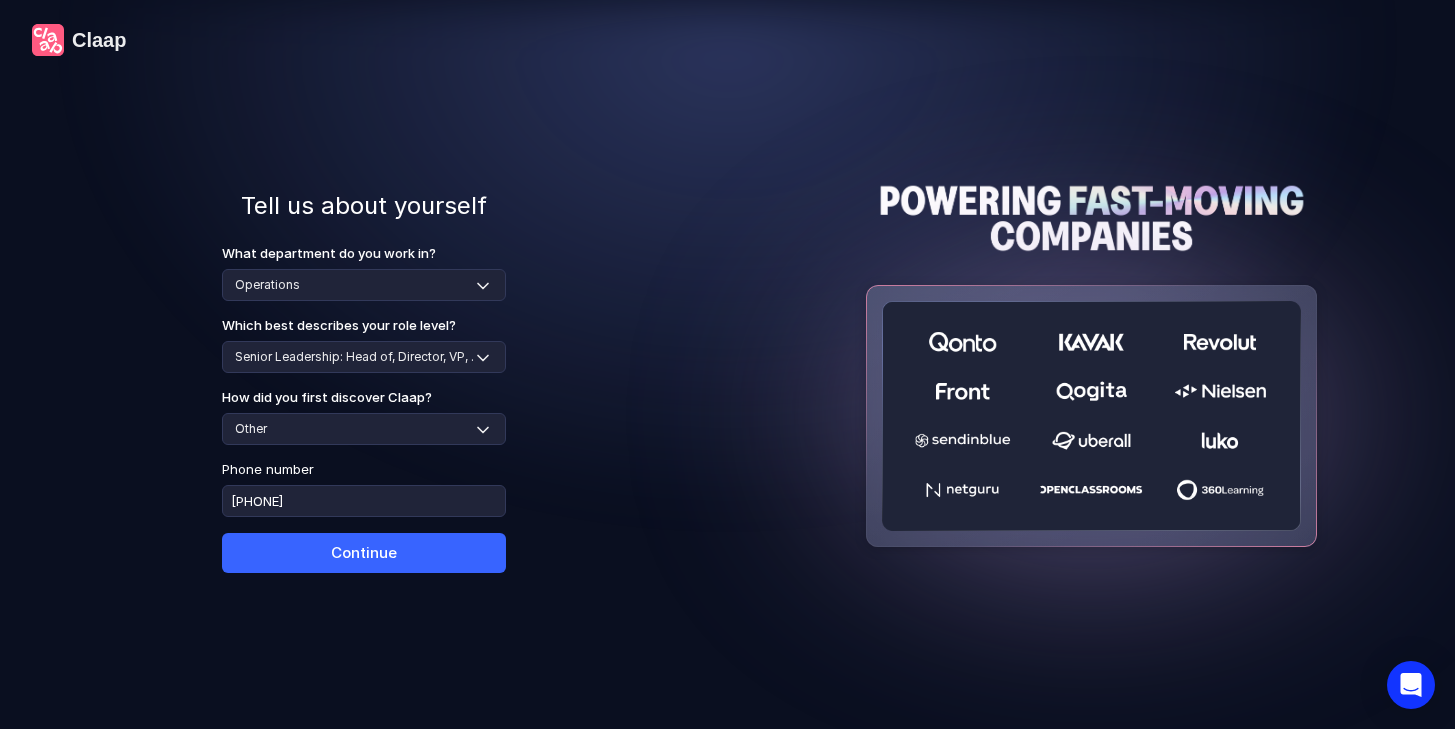 click on "Continue" at bounding box center (364, 553) 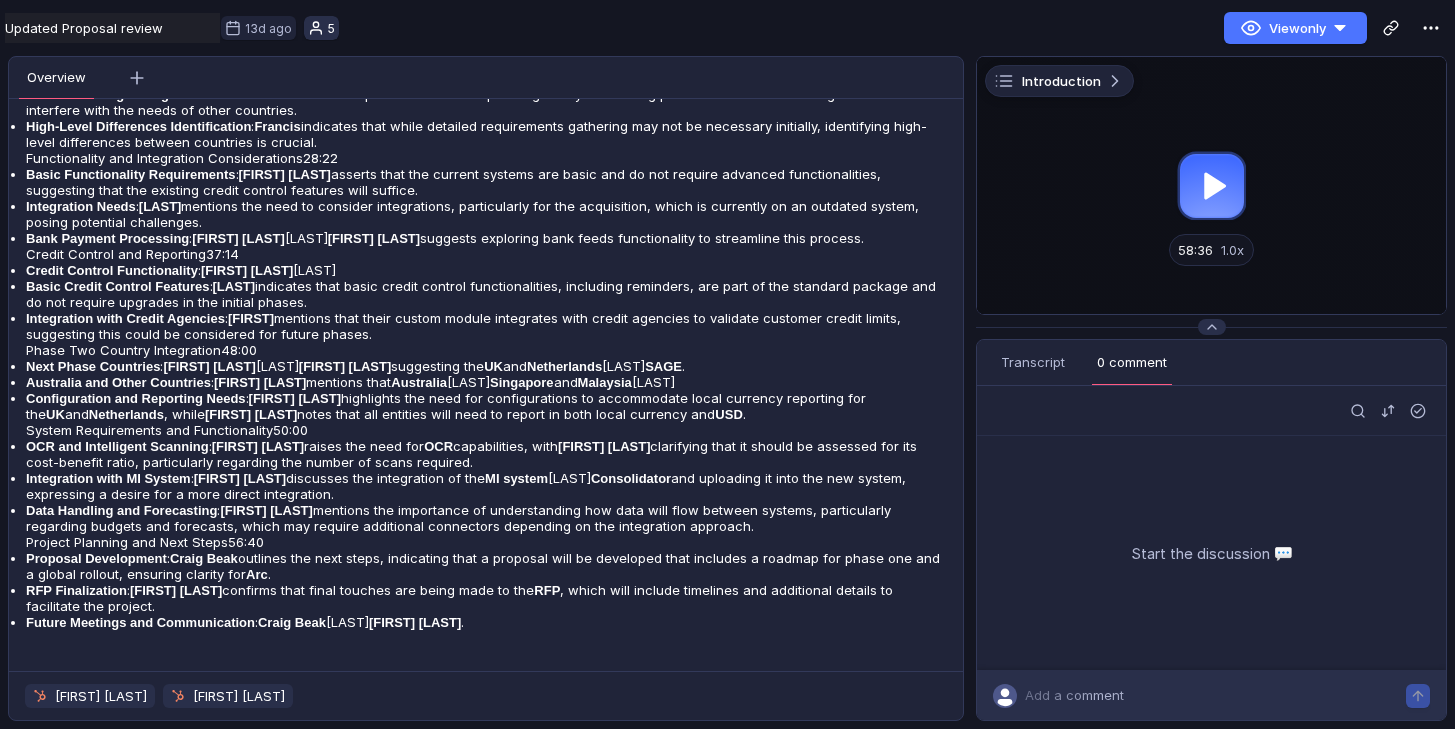 scroll, scrollTop: 2294, scrollLeft: 0, axis: vertical 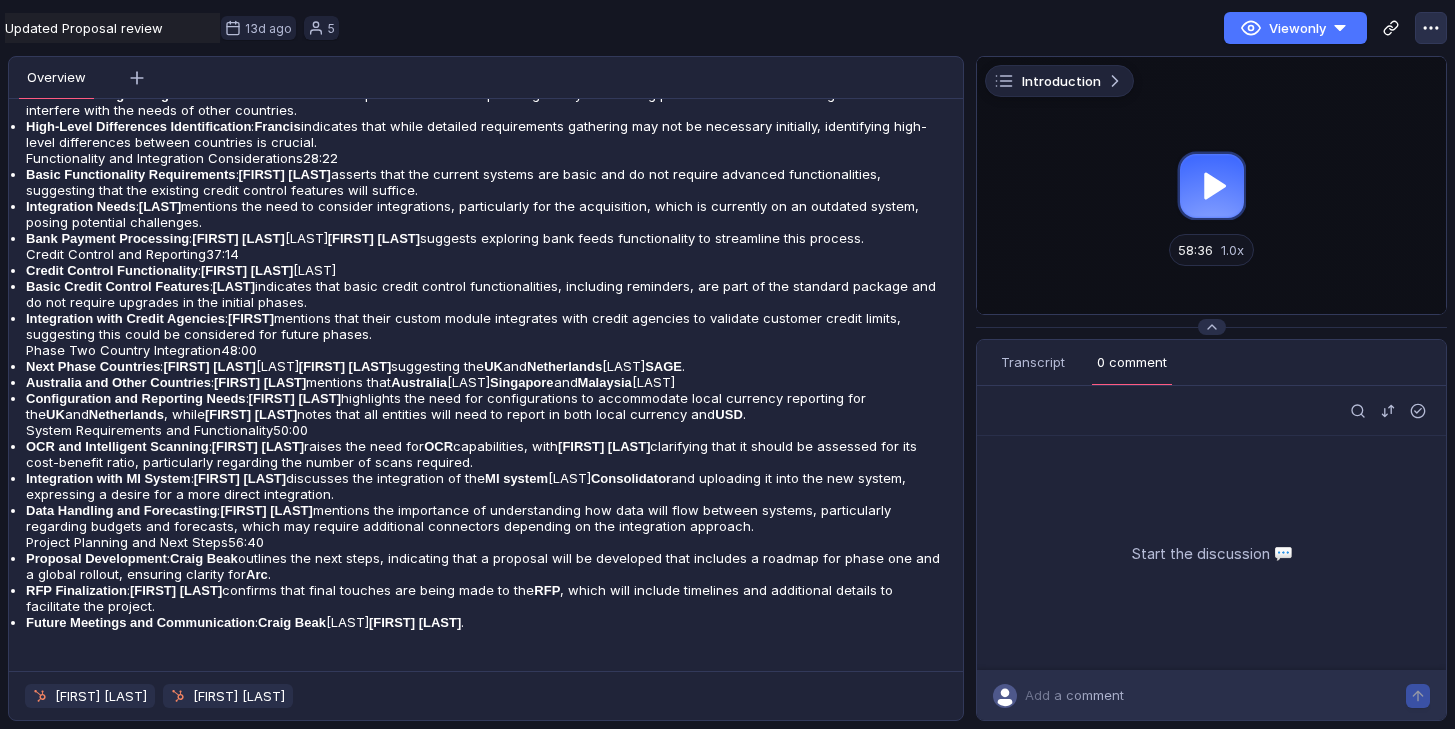 click at bounding box center (1431, 28) 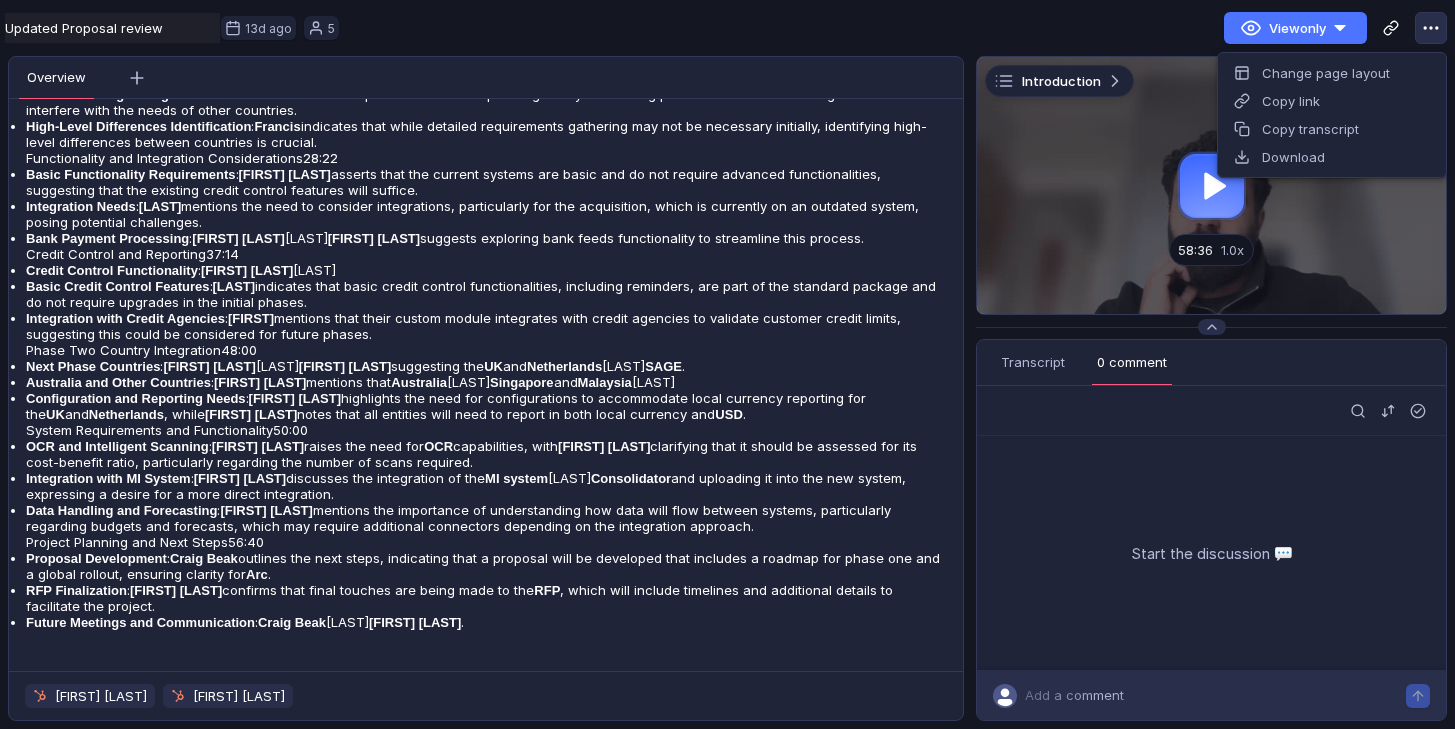 click on "View  only" at bounding box center (903, 28) 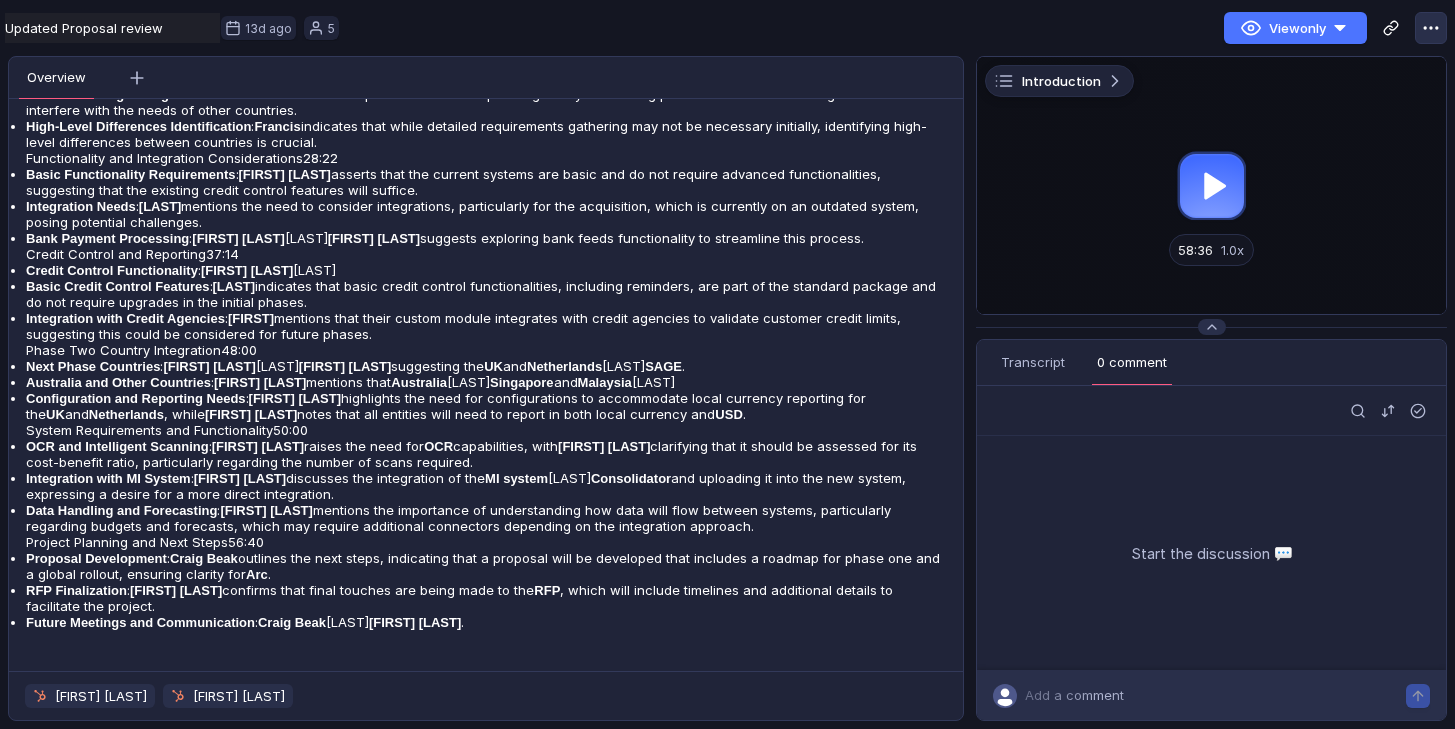 click at bounding box center [1431, 28] 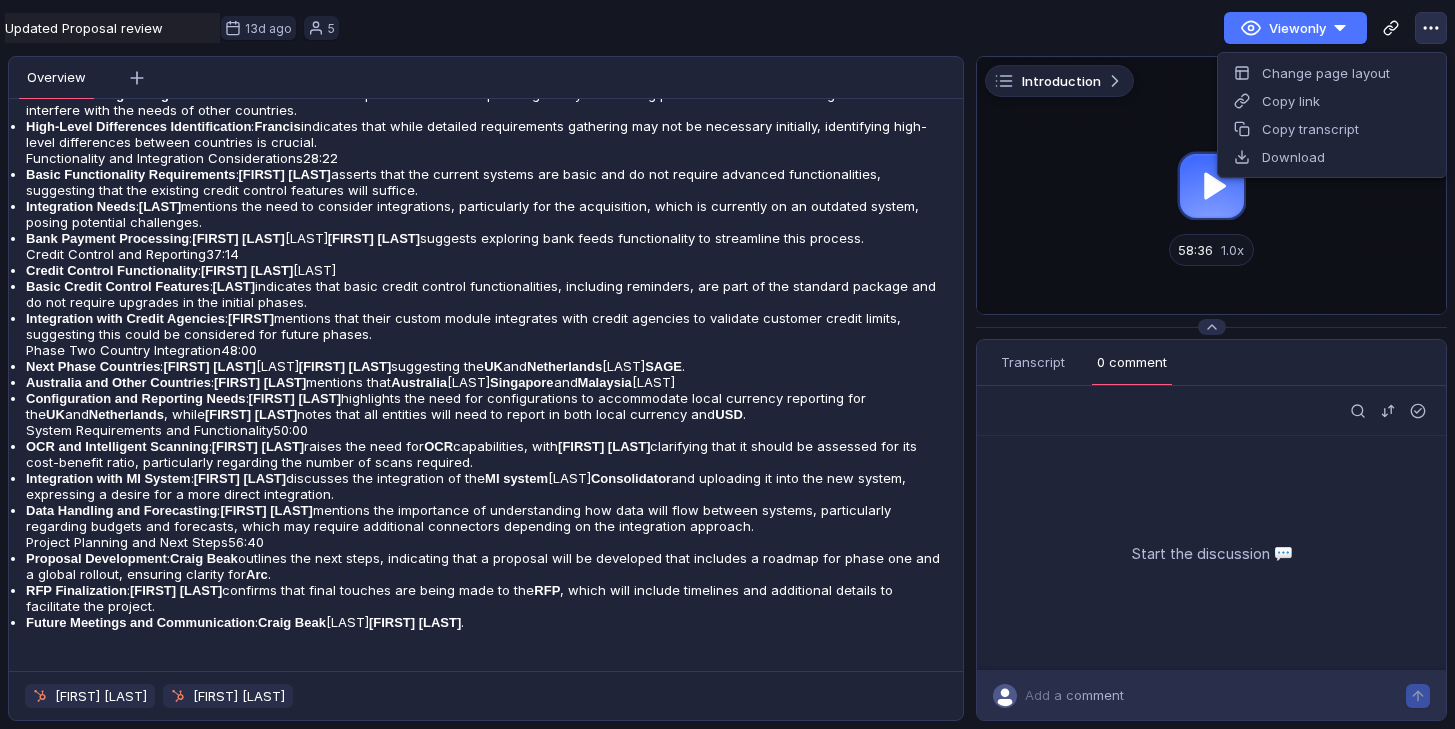 click on "View  only" at bounding box center [903, 28] 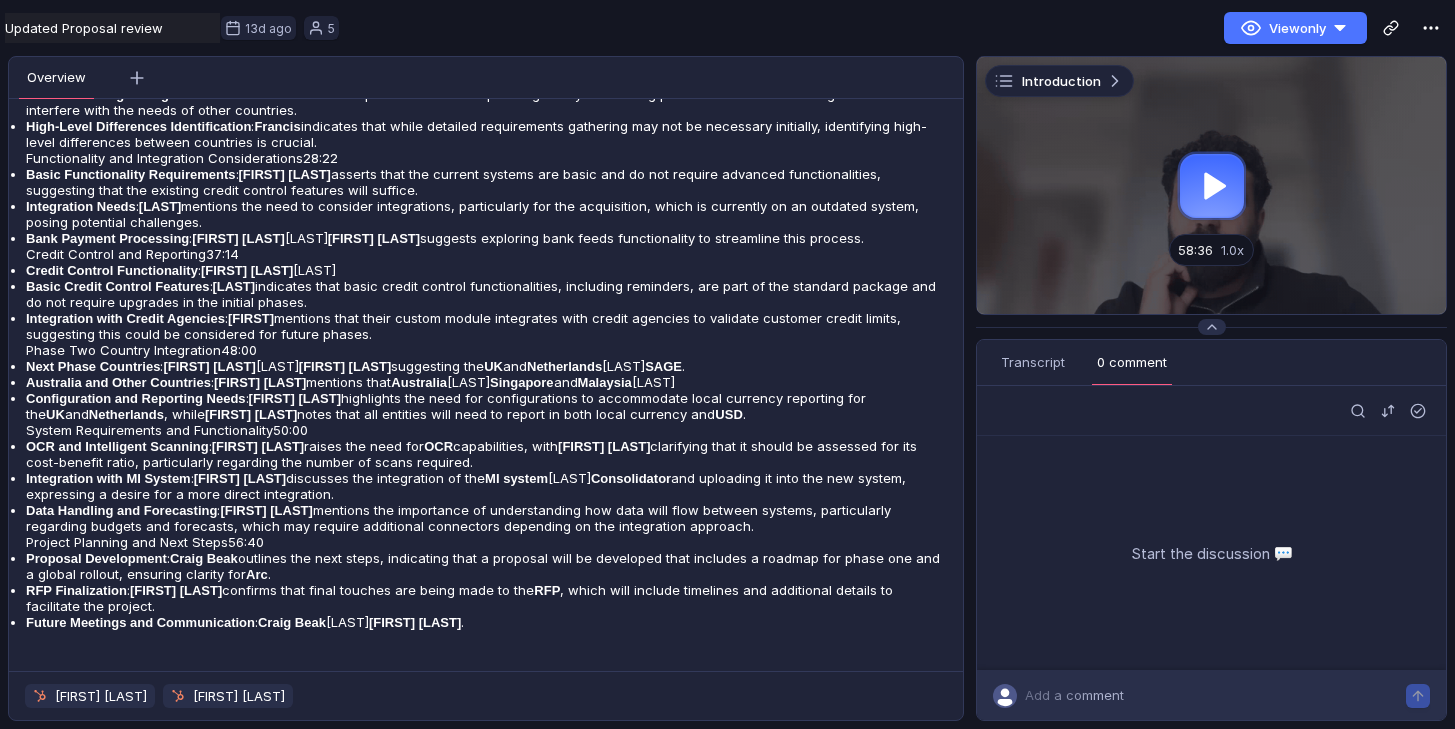 scroll, scrollTop: 2603, scrollLeft: 0, axis: vertical 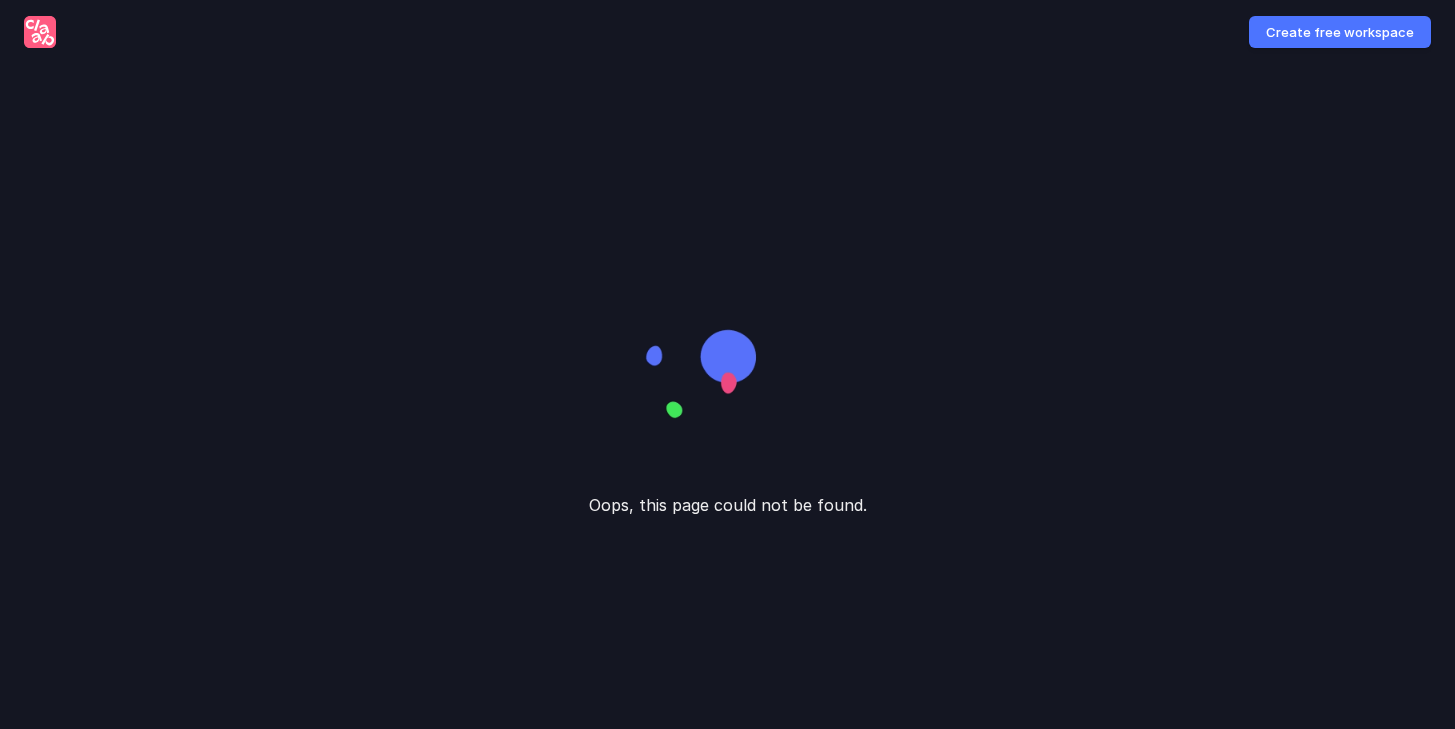 click at bounding box center (36, 38) 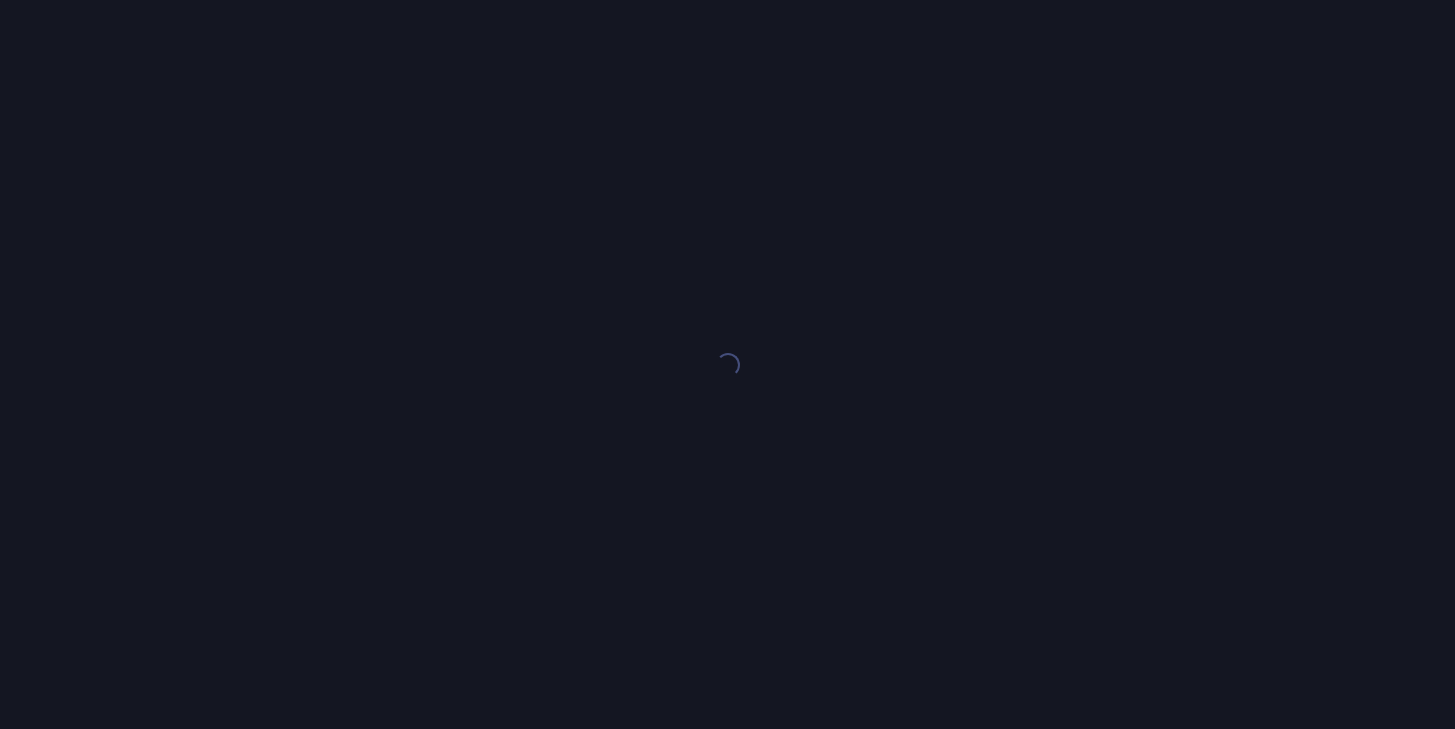 scroll, scrollTop: 0, scrollLeft: 0, axis: both 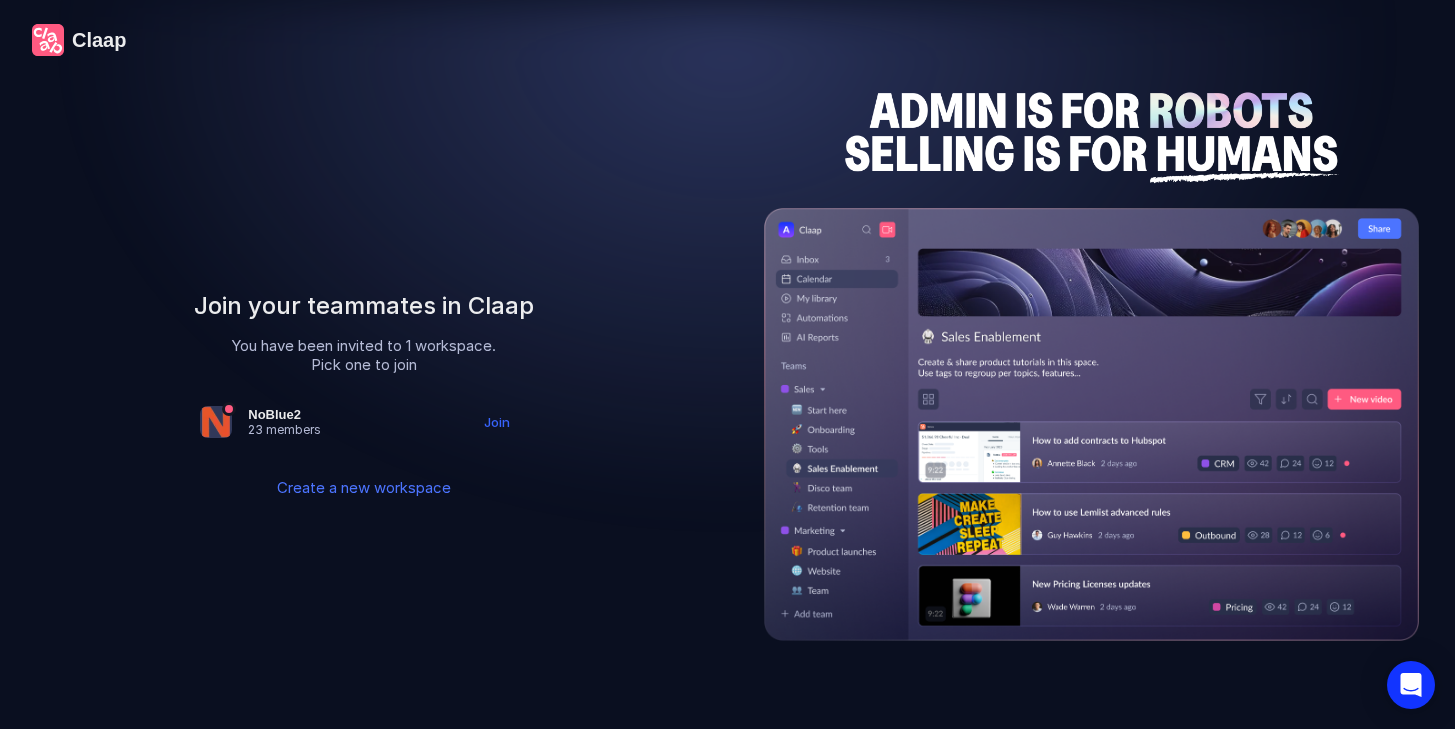 click on "Join" at bounding box center (497, 422) 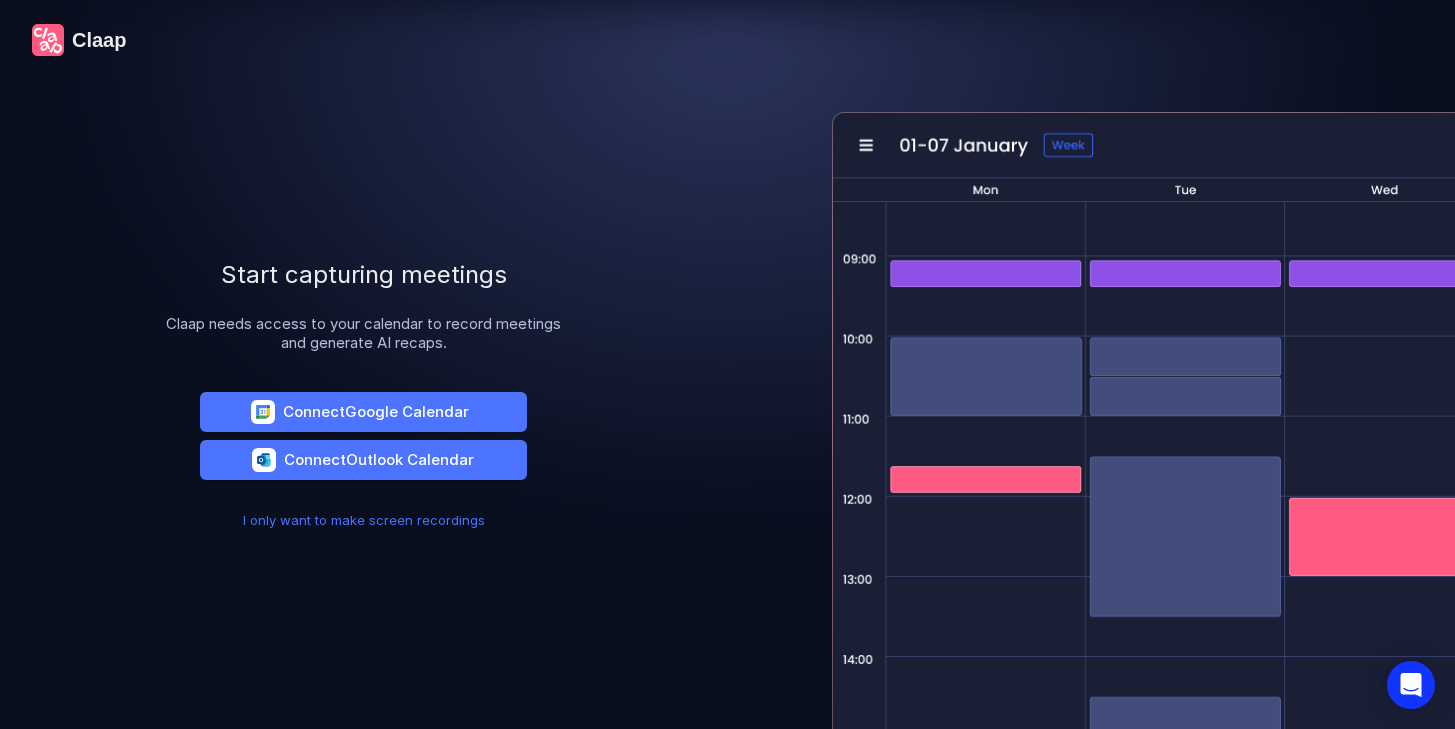 click on "I only want to make screen recordings" at bounding box center [364, 520] 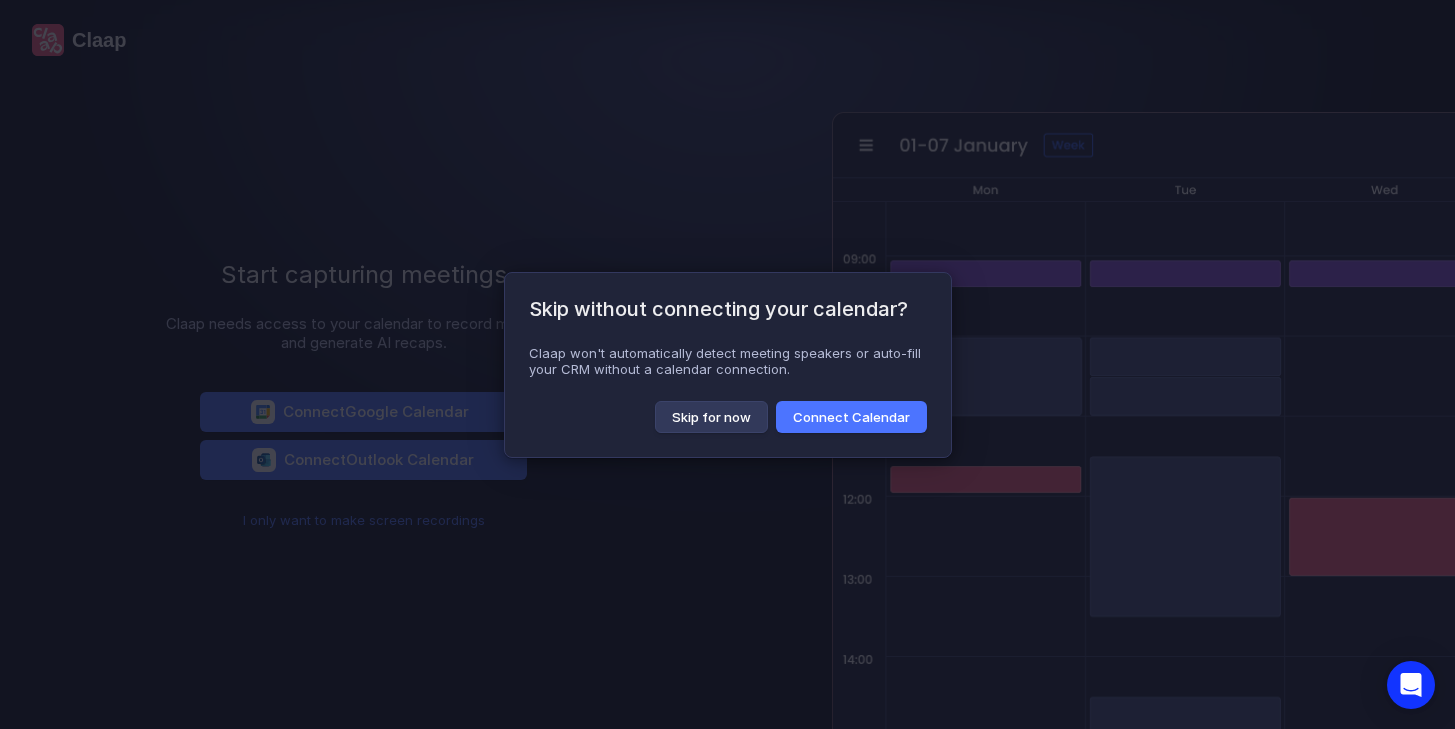 click on "Skip for now" at bounding box center (711, 417) 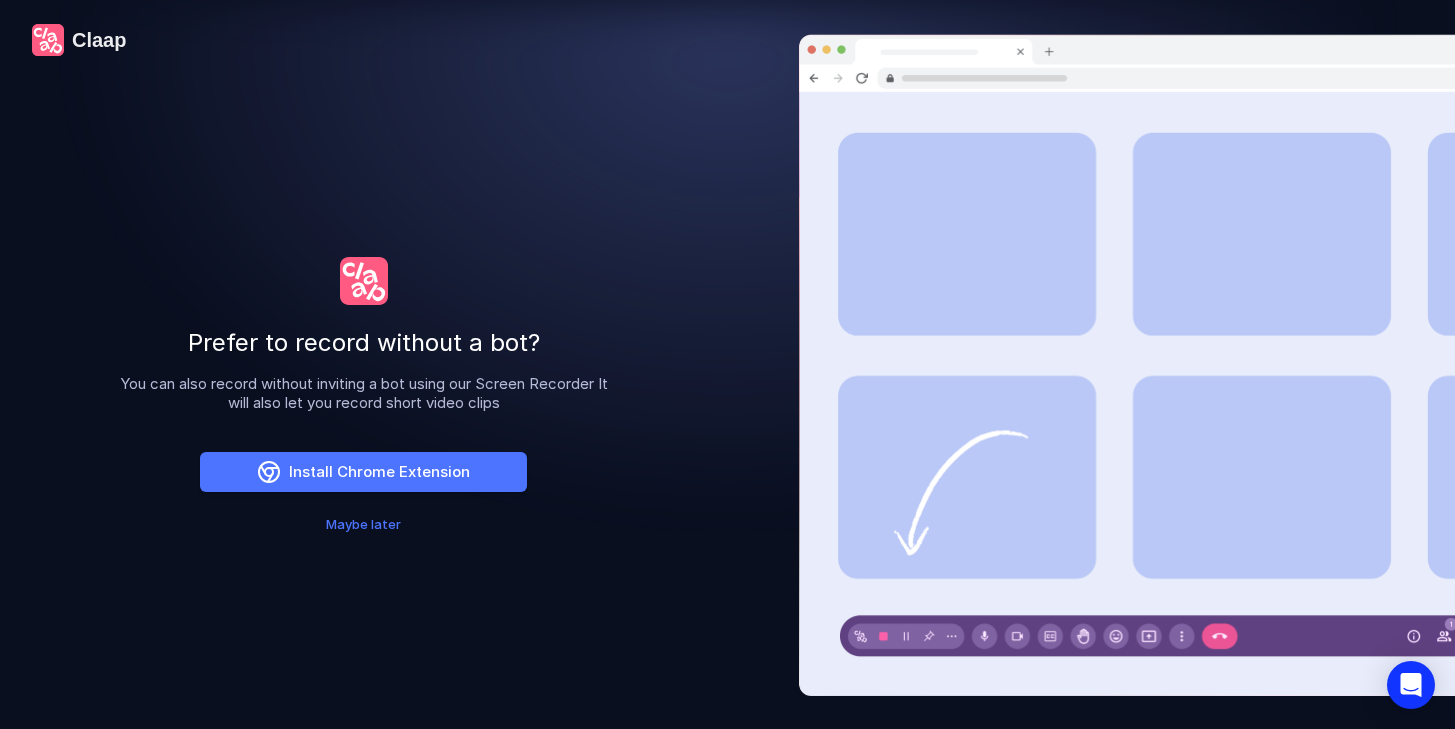 click on "Maybe later" at bounding box center [363, 524] 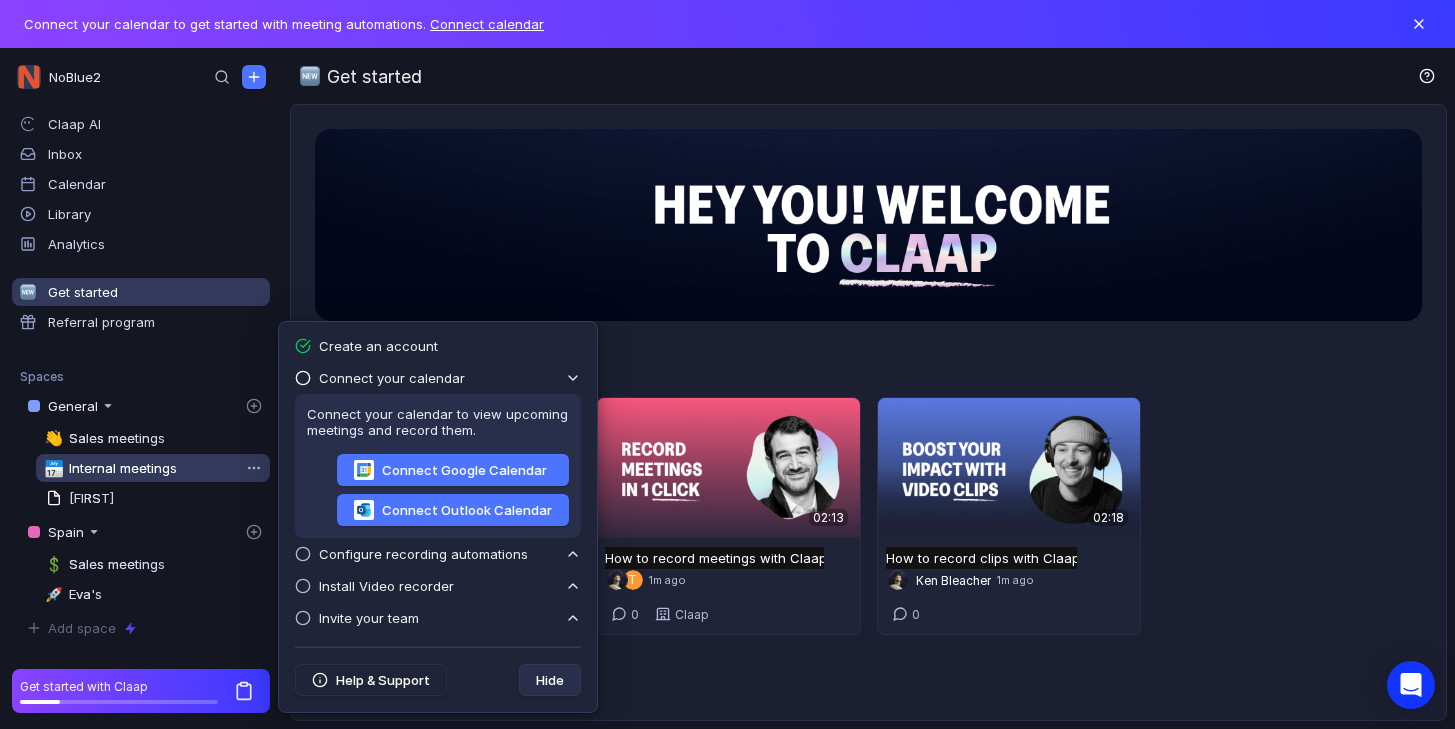click on "Internal meetings" at bounding box center [123, 468] 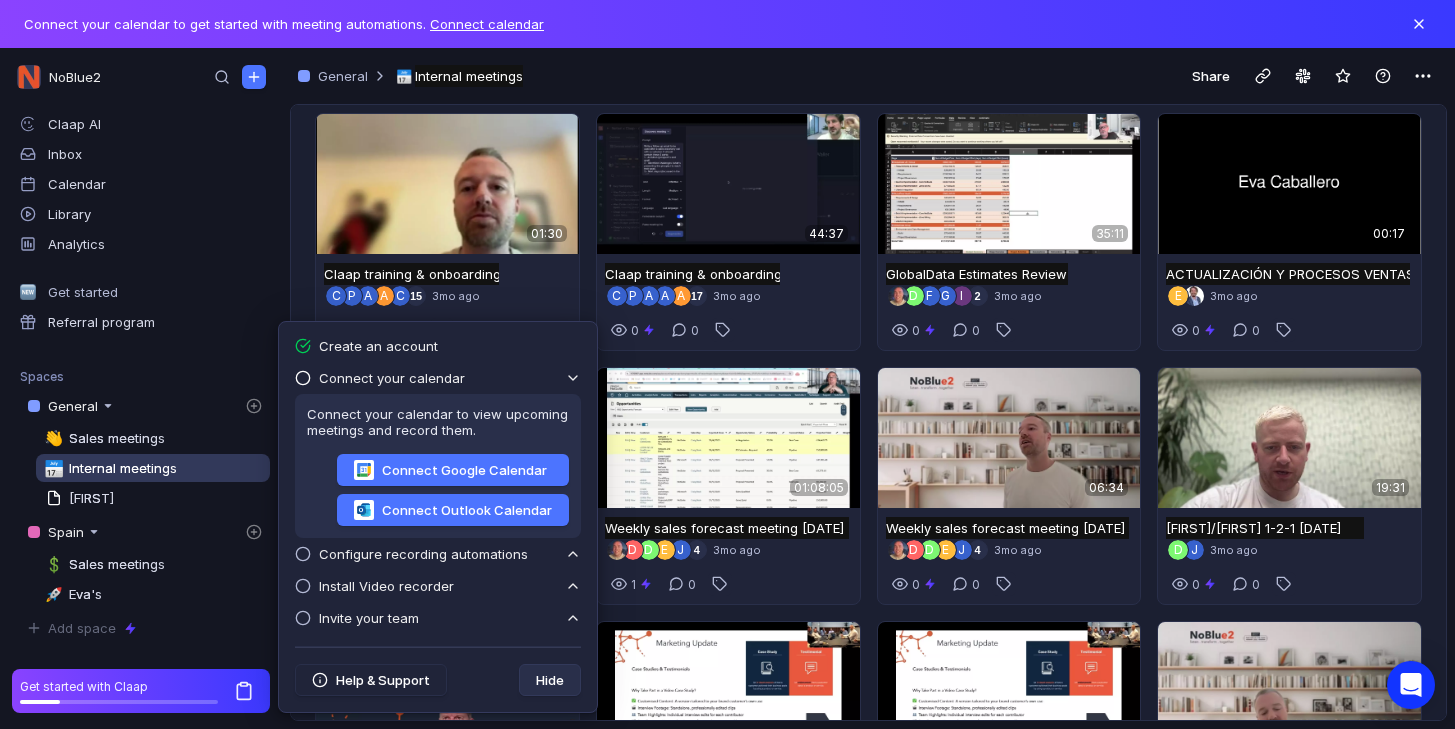 scroll, scrollTop: 1186, scrollLeft: 0, axis: vertical 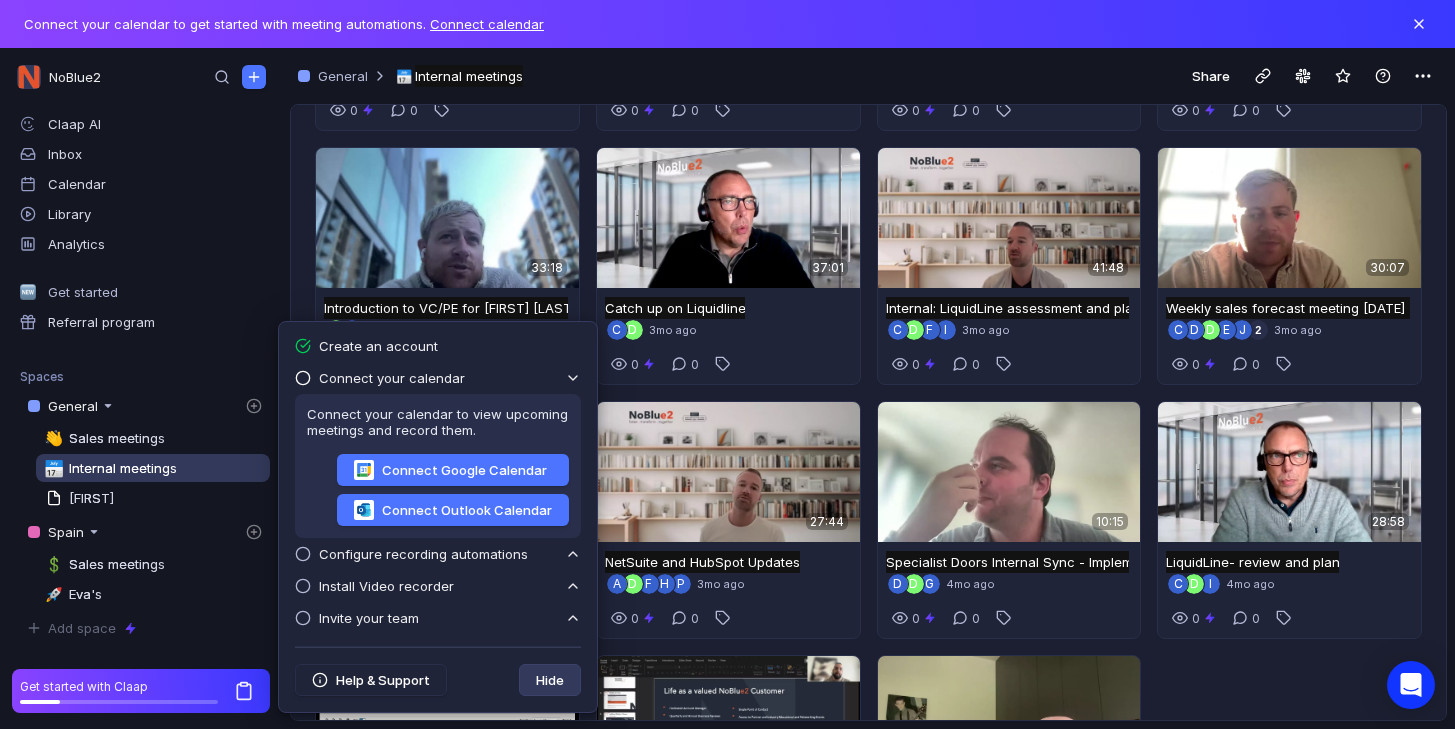 click on "Hide" at bounding box center [550, 680] 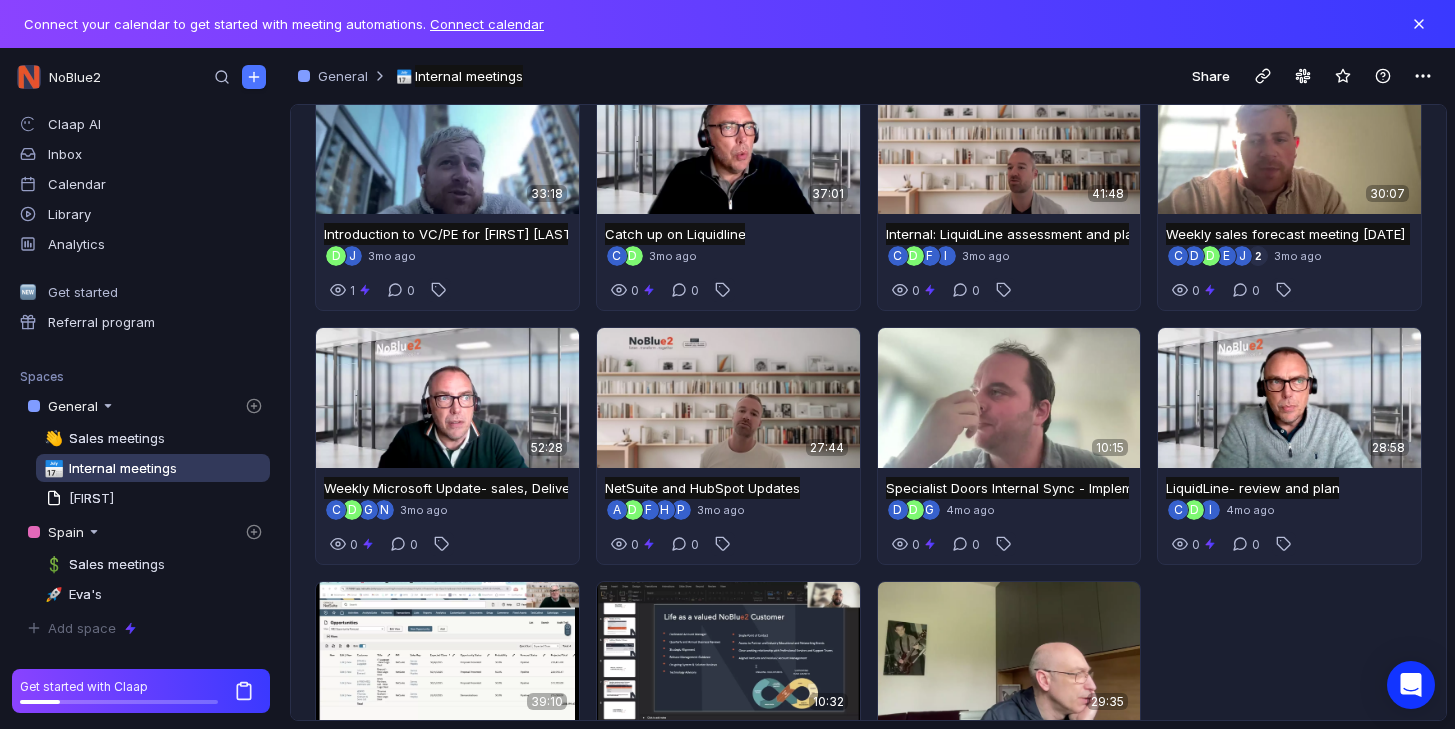 scroll, scrollTop: 1380, scrollLeft: 0, axis: vertical 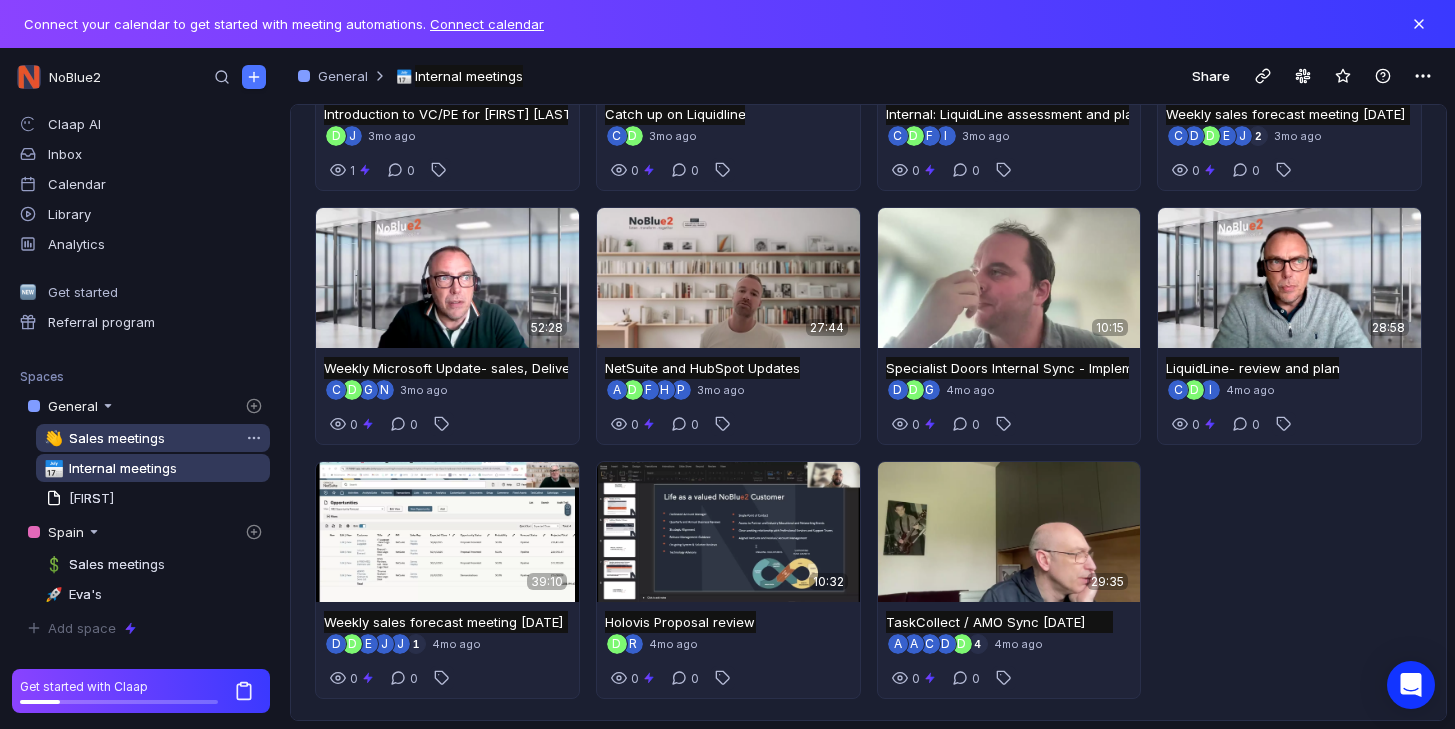click on "Sales meetings" at bounding box center (117, 438) 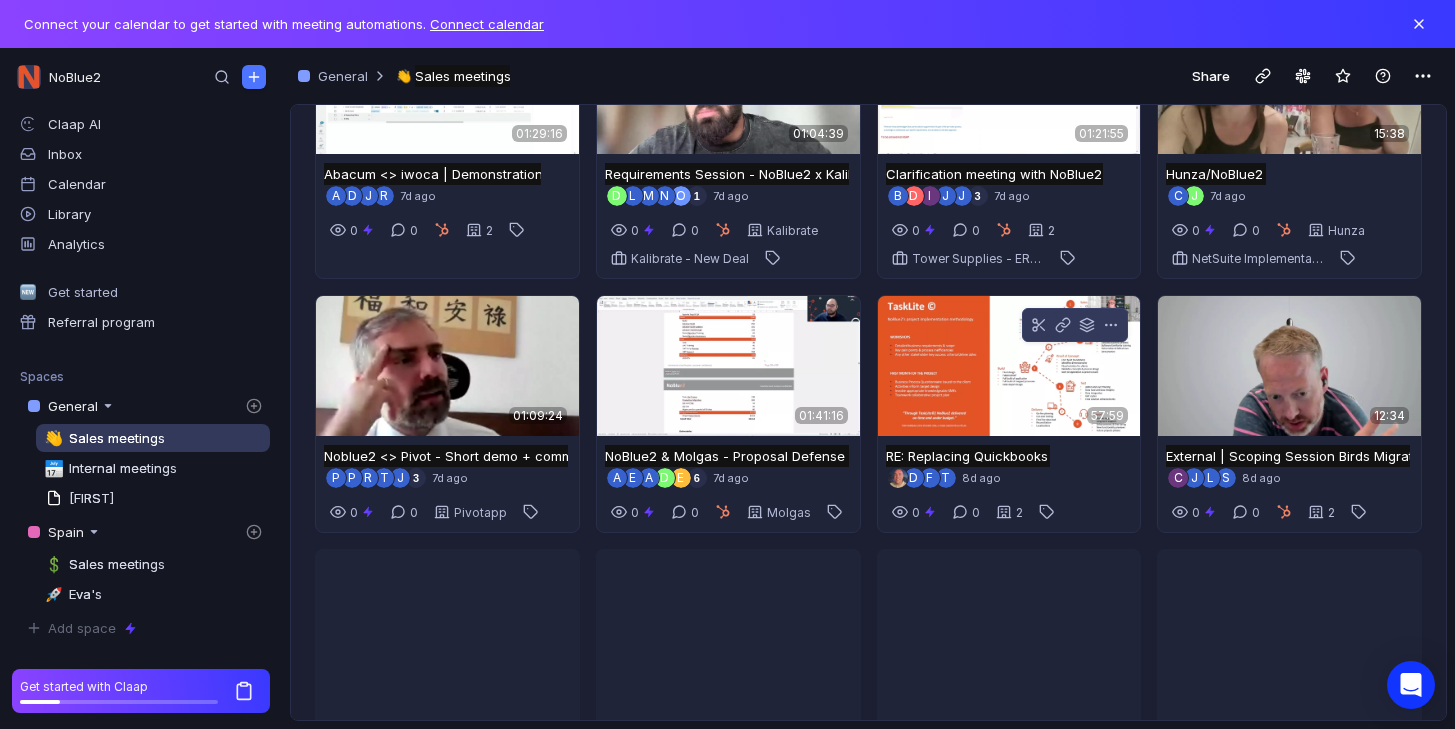 scroll, scrollTop: 3018, scrollLeft: 0, axis: vertical 